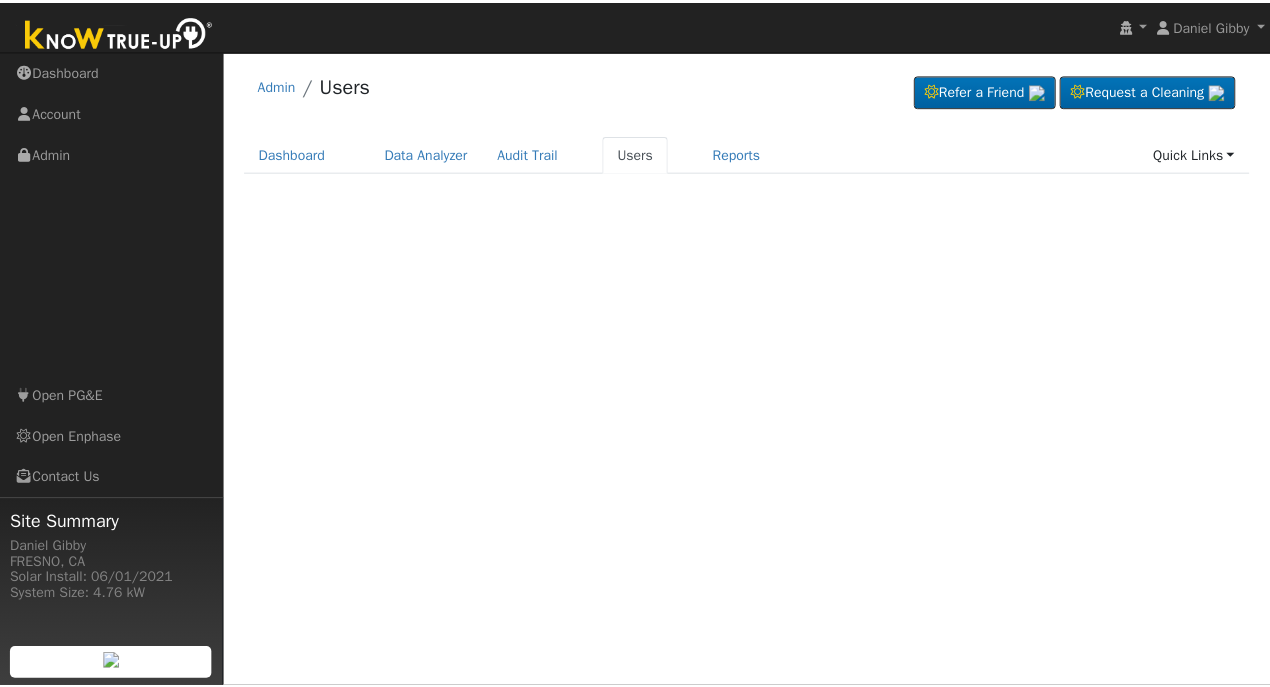 scroll, scrollTop: 0, scrollLeft: 0, axis: both 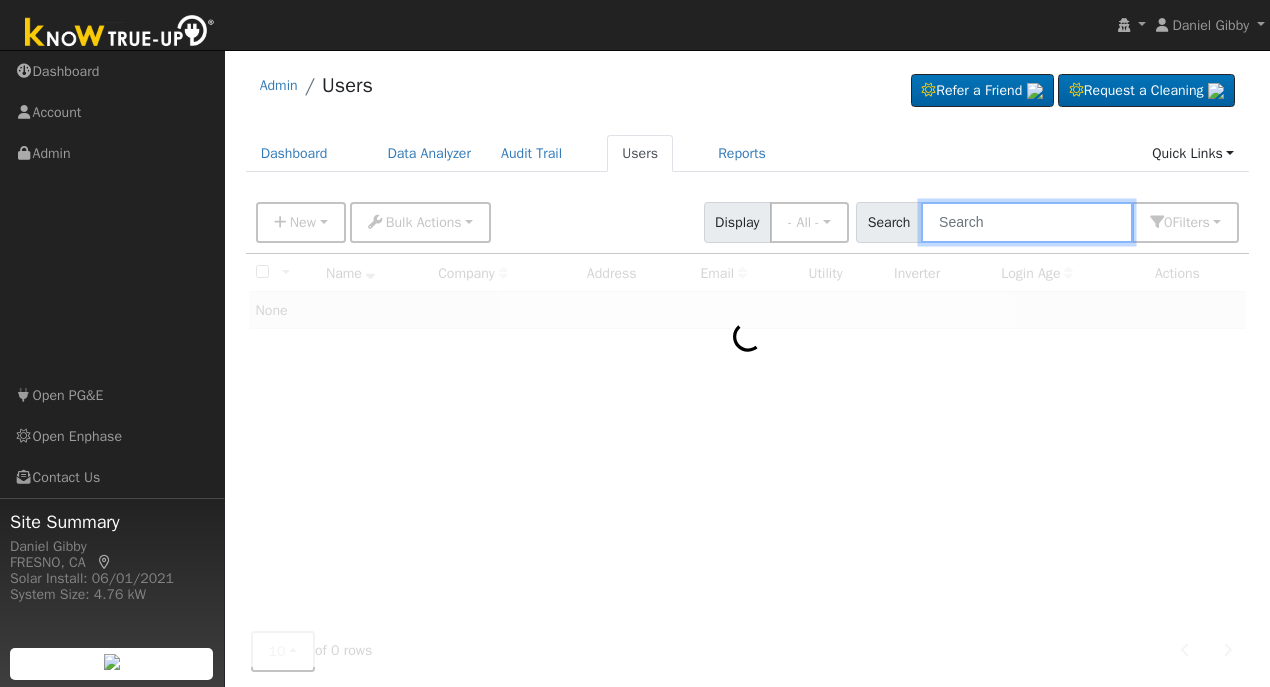 click at bounding box center [1027, 222] 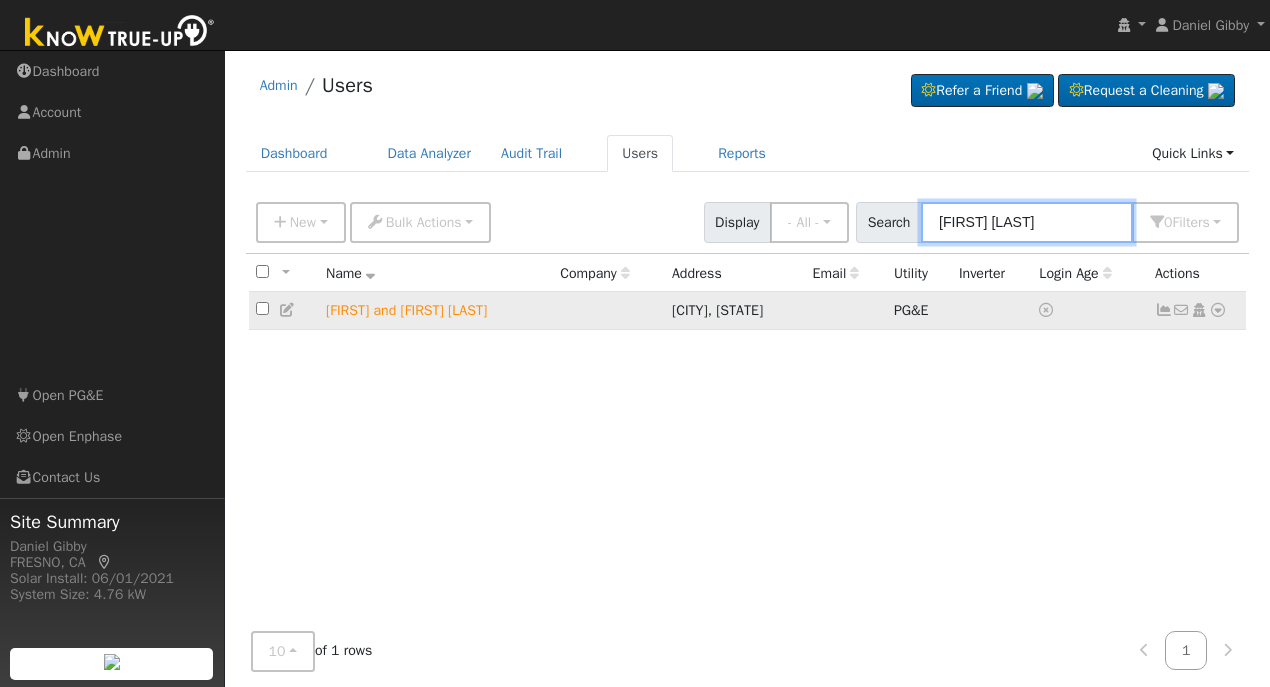 type on "sue qui" 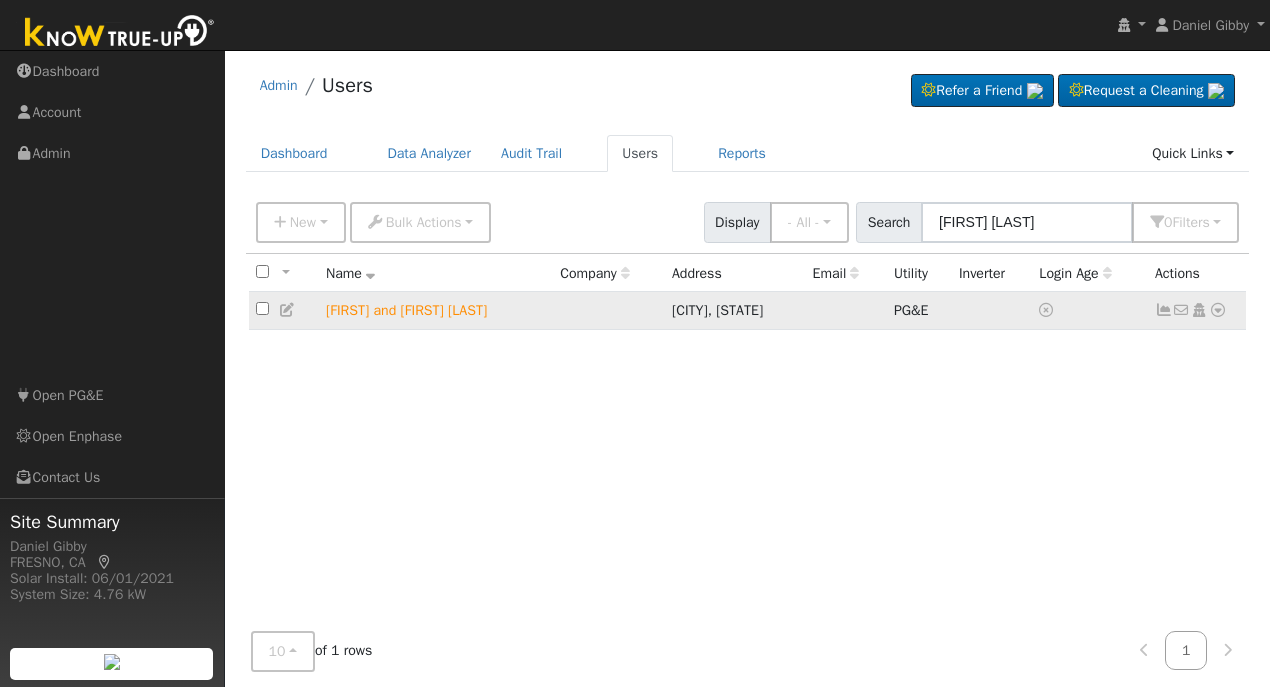click at bounding box center (1218, 310) 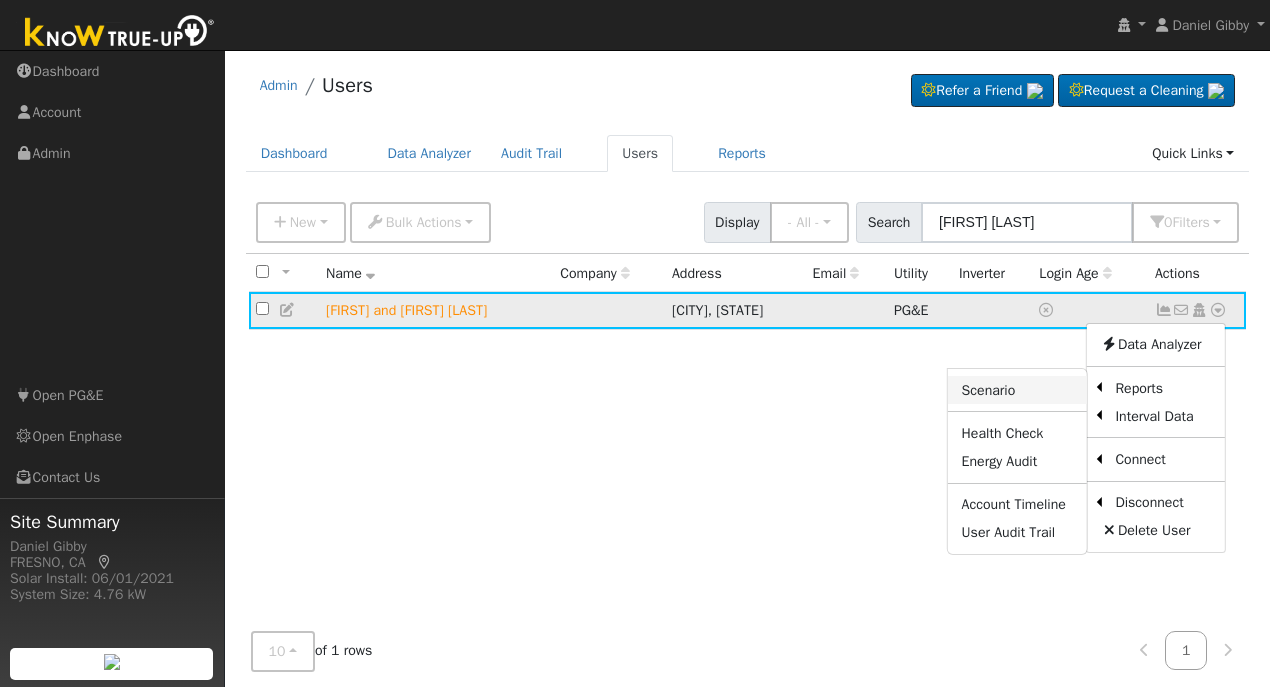 click on "Scenario" at bounding box center (1017, 390) 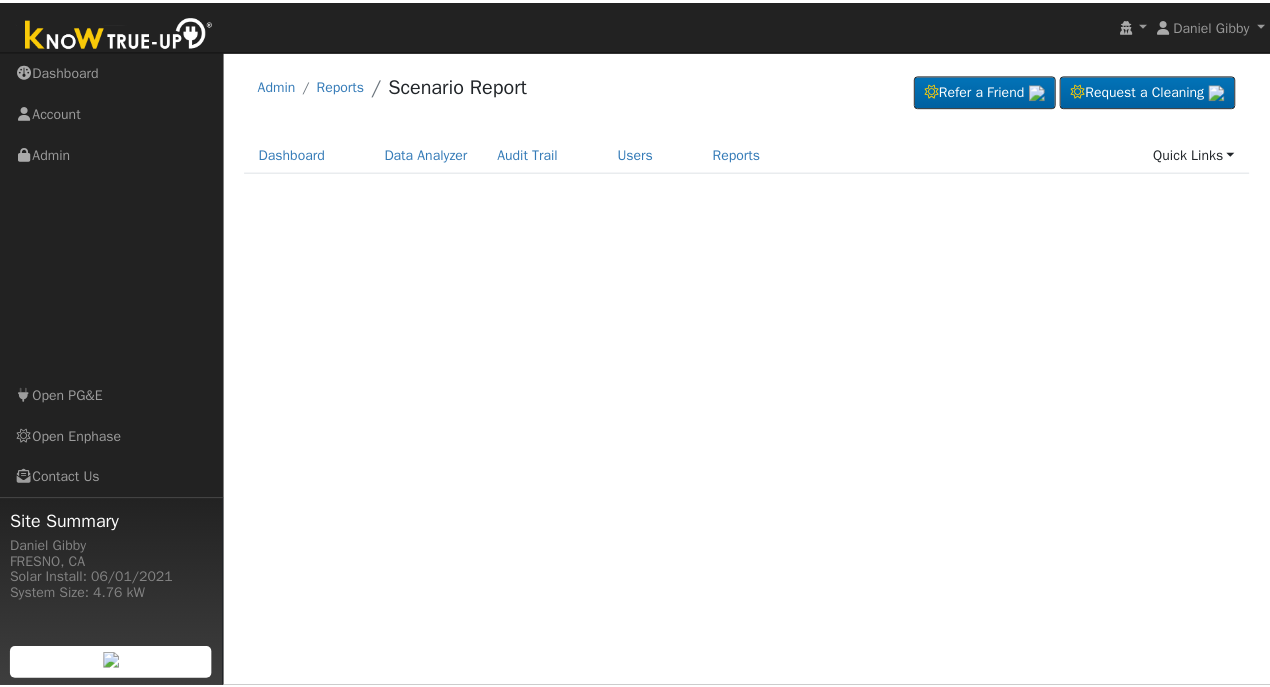 scroll, scrollTop: 0, scrollLeft: 0, axis: both 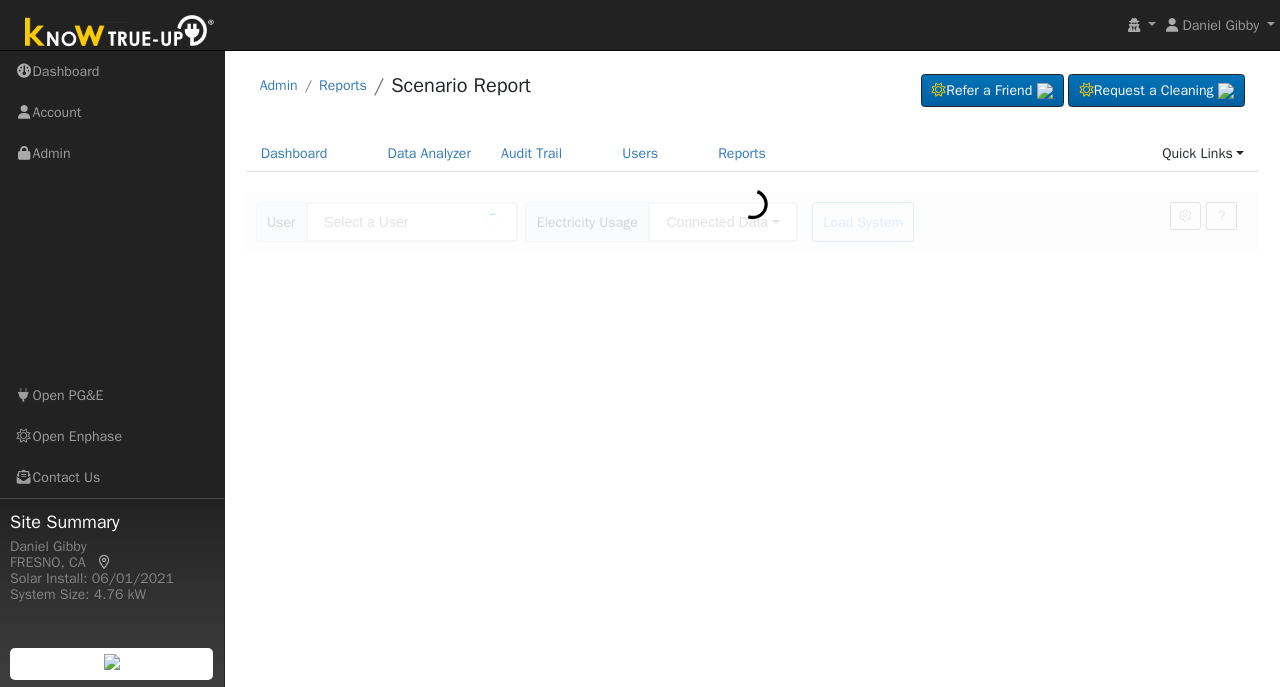 type on "[FIRST] and [FIRST] [LAST]" 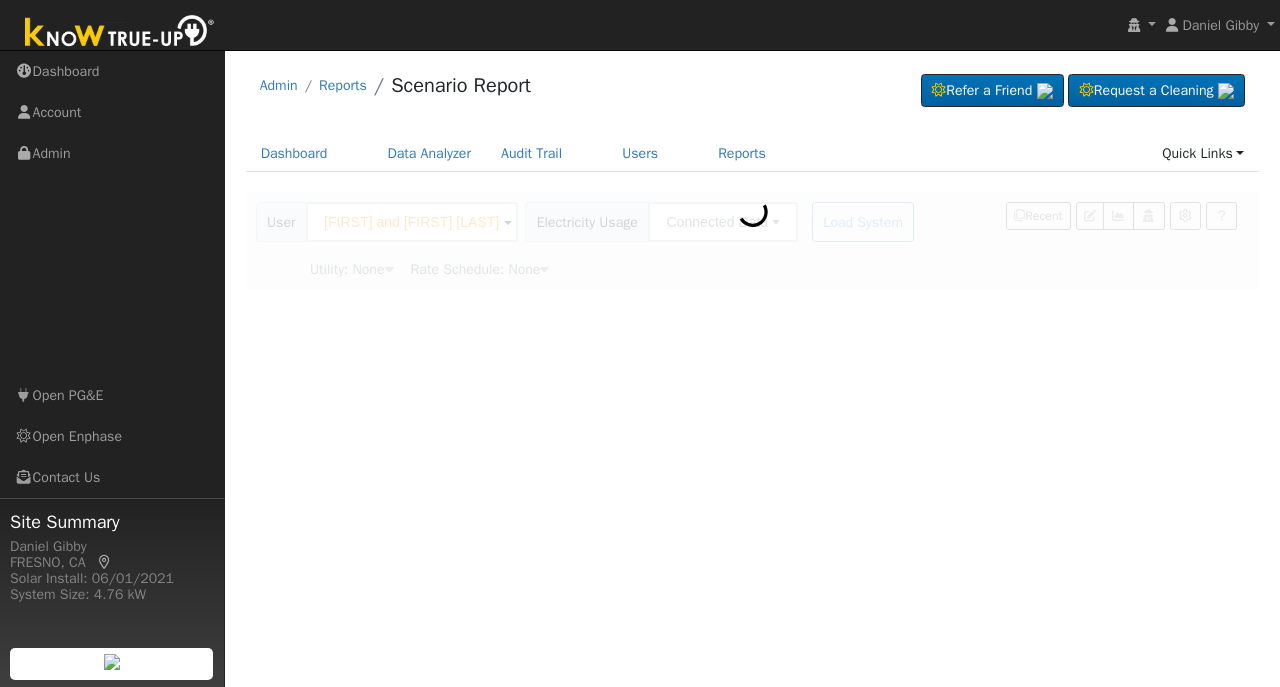type on "Pacific Gas & Electric" 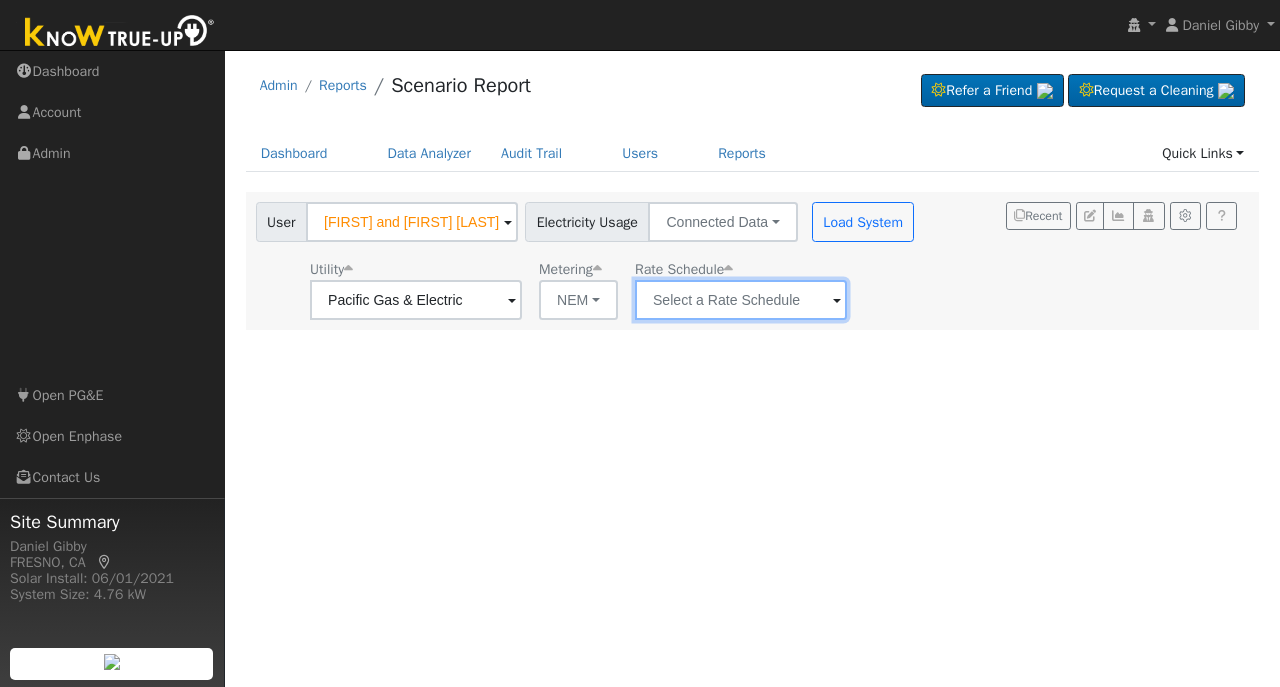click at bounding box center [416, 300] 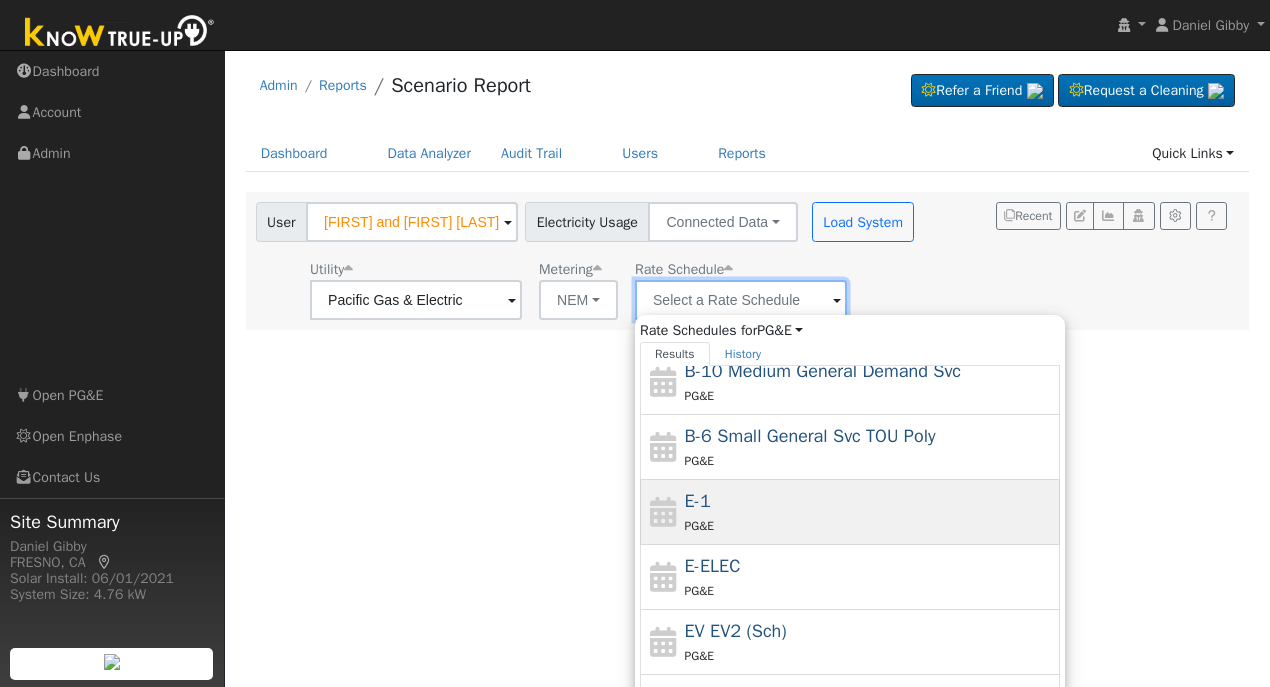 scroll, scrollTop: 214, scrollLeft: 0, axis: vertical 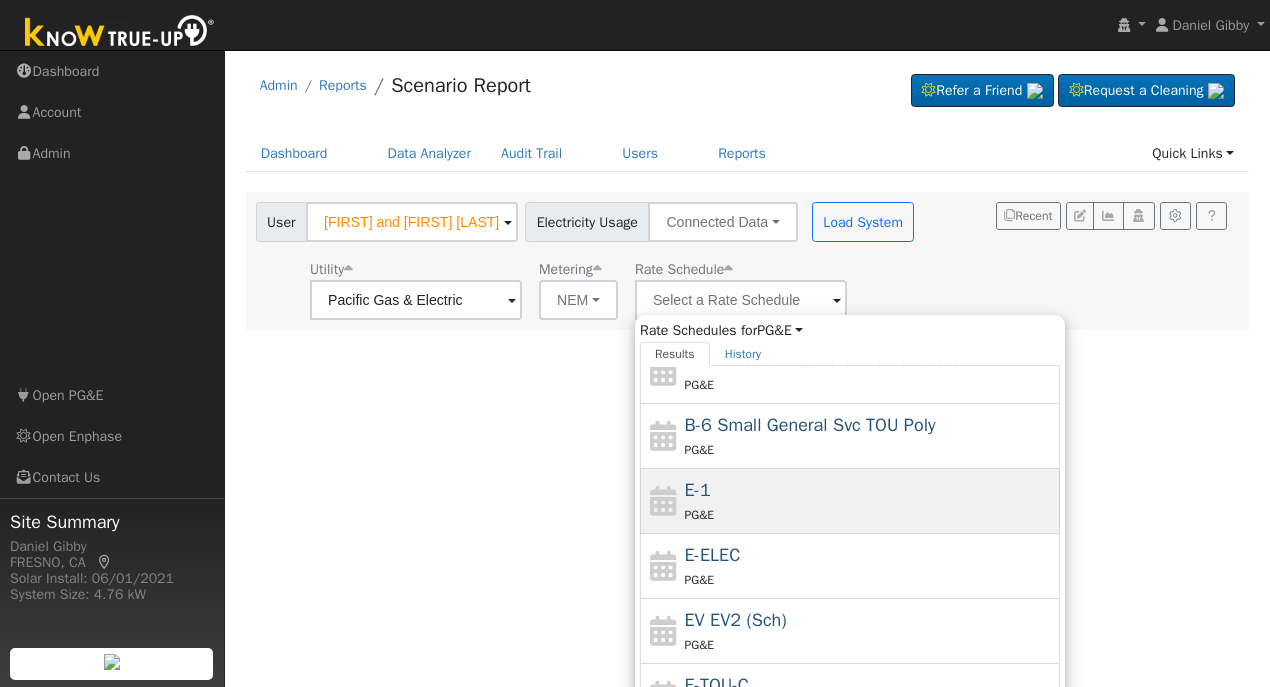 click on "PG&E" at bounding box center [870, 514] 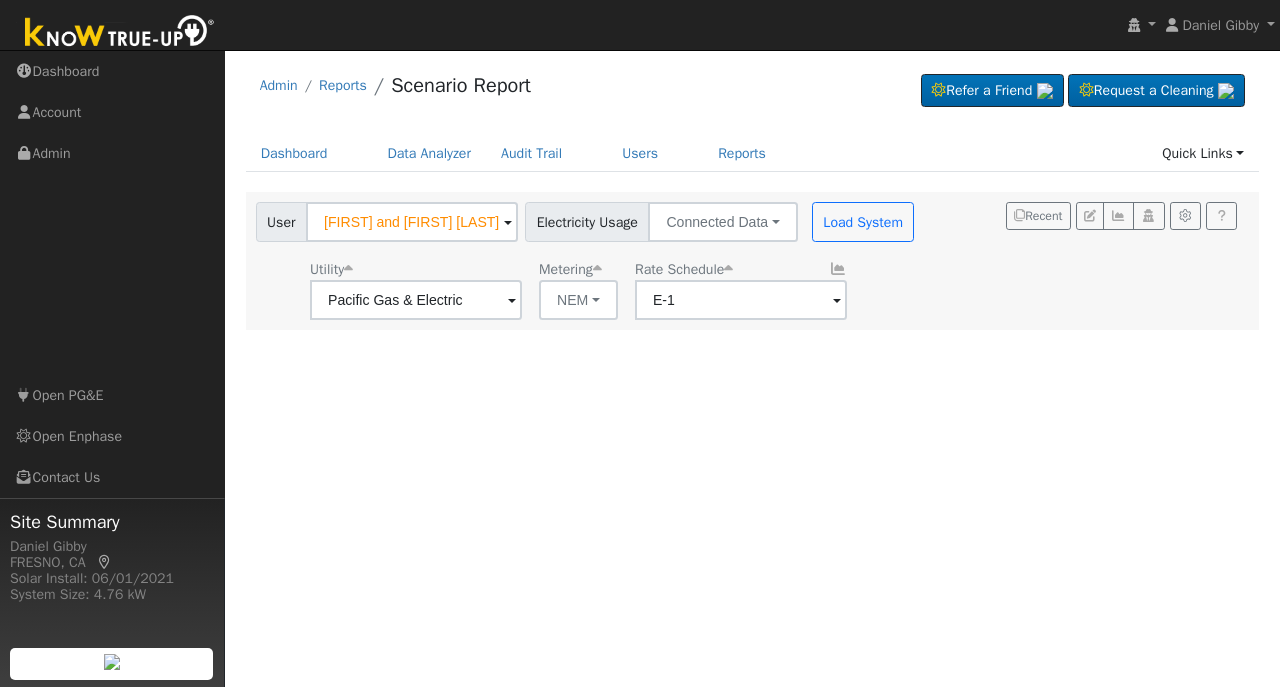 click on "User Profile First name Last name Email Email Notifications No Emails No Emails Weekly Emails Monthly Emails Cancel Save
Terms Of Service
Close
Login as User
Select a User
Admin
Reports
Scenario Report" at bounding box center [752, 368] 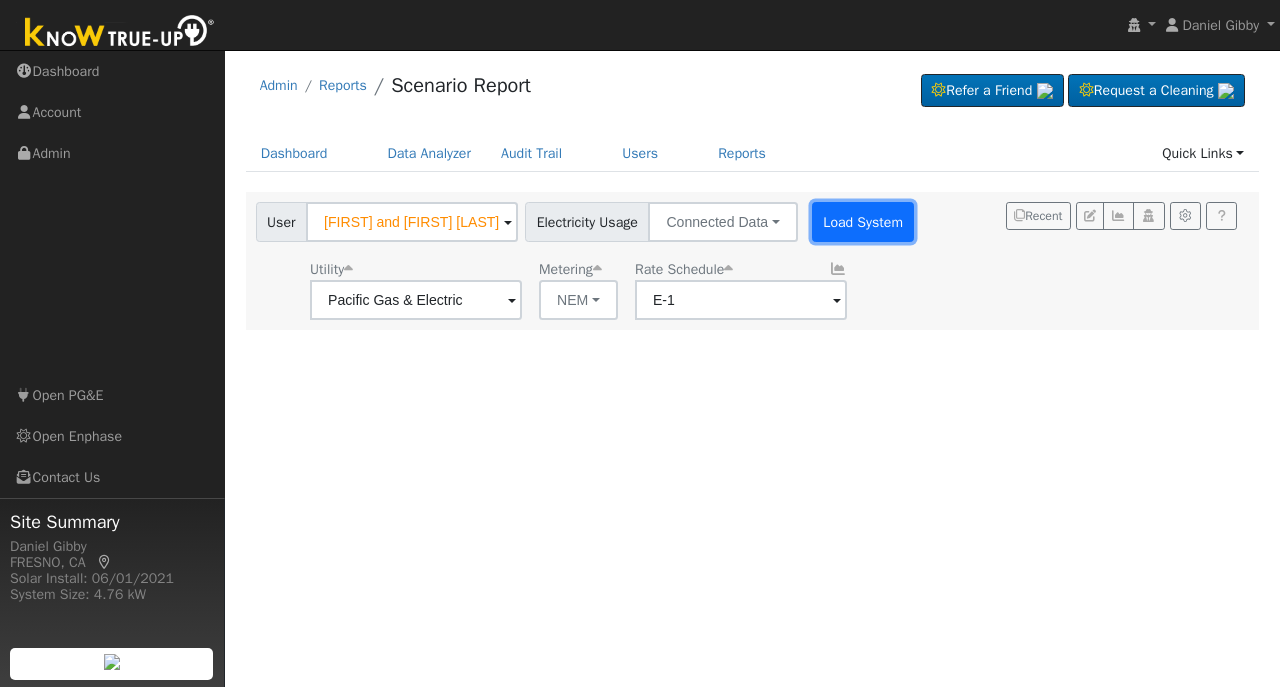 click on "Load System" at bounding box center [863, 222] 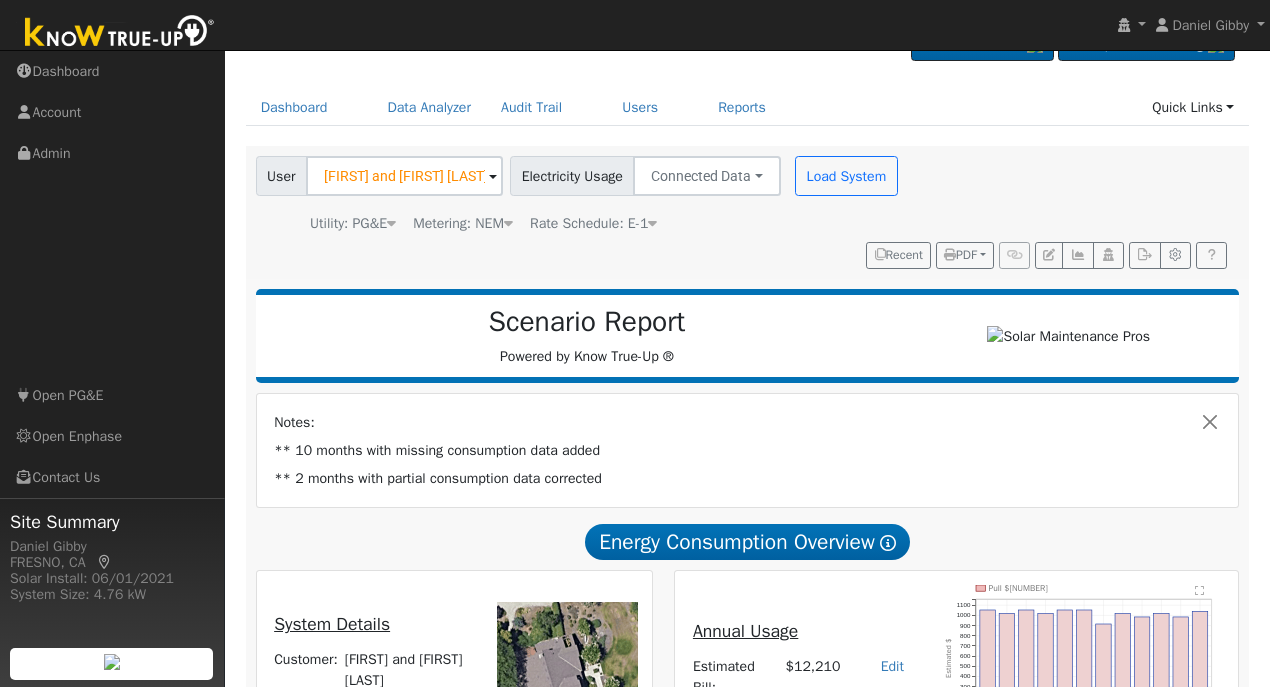 scroll, scrollTop: 0, scrollLeft: 0, axis: both 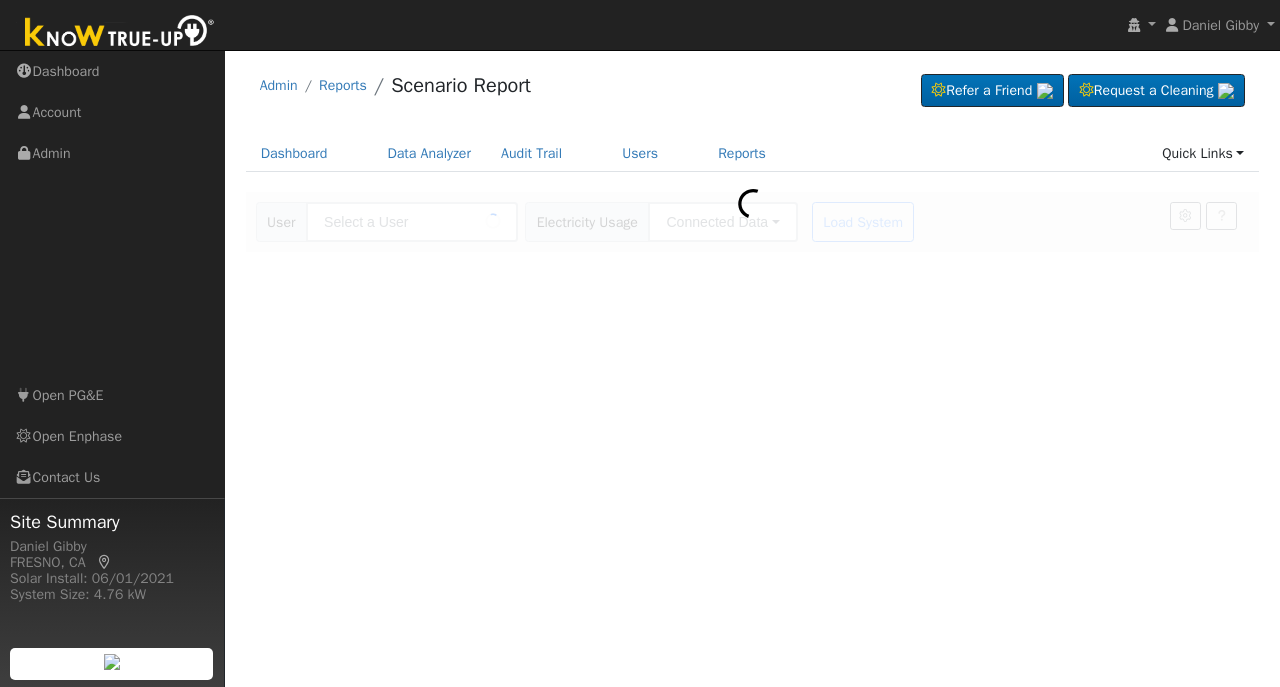 type on "[FIRST] and [FIRST] [LAST]" 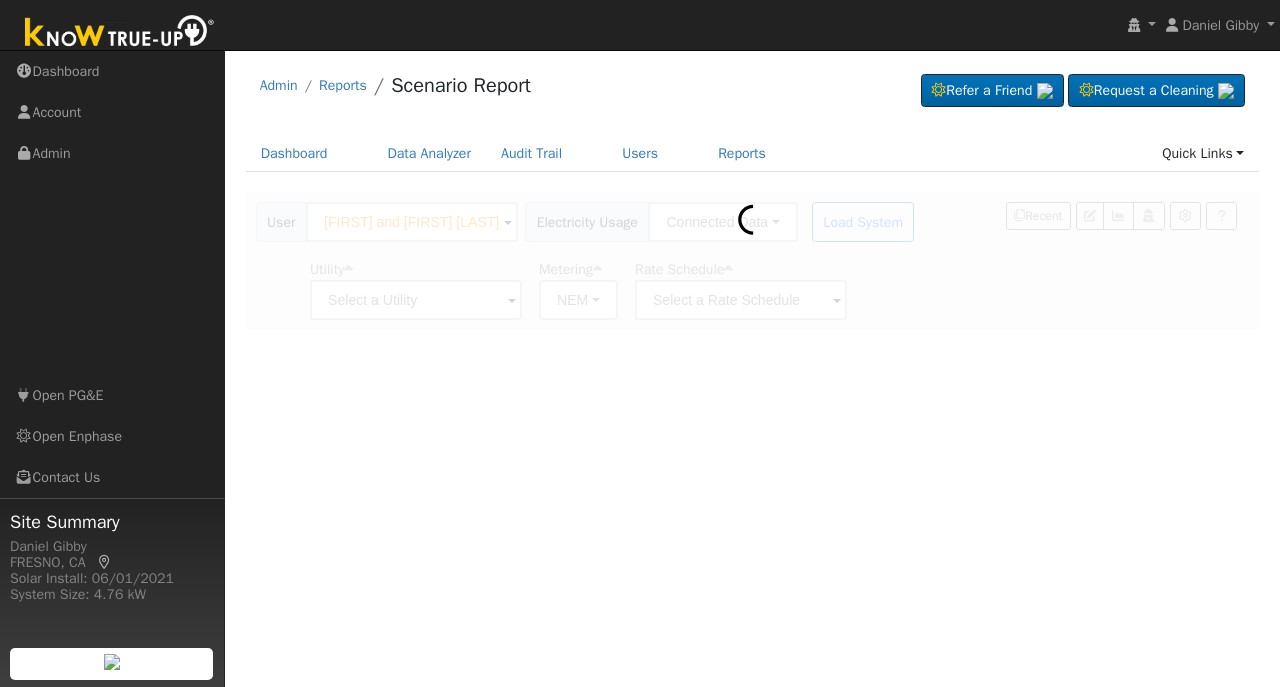 type on "Pacific Gas & Electric" 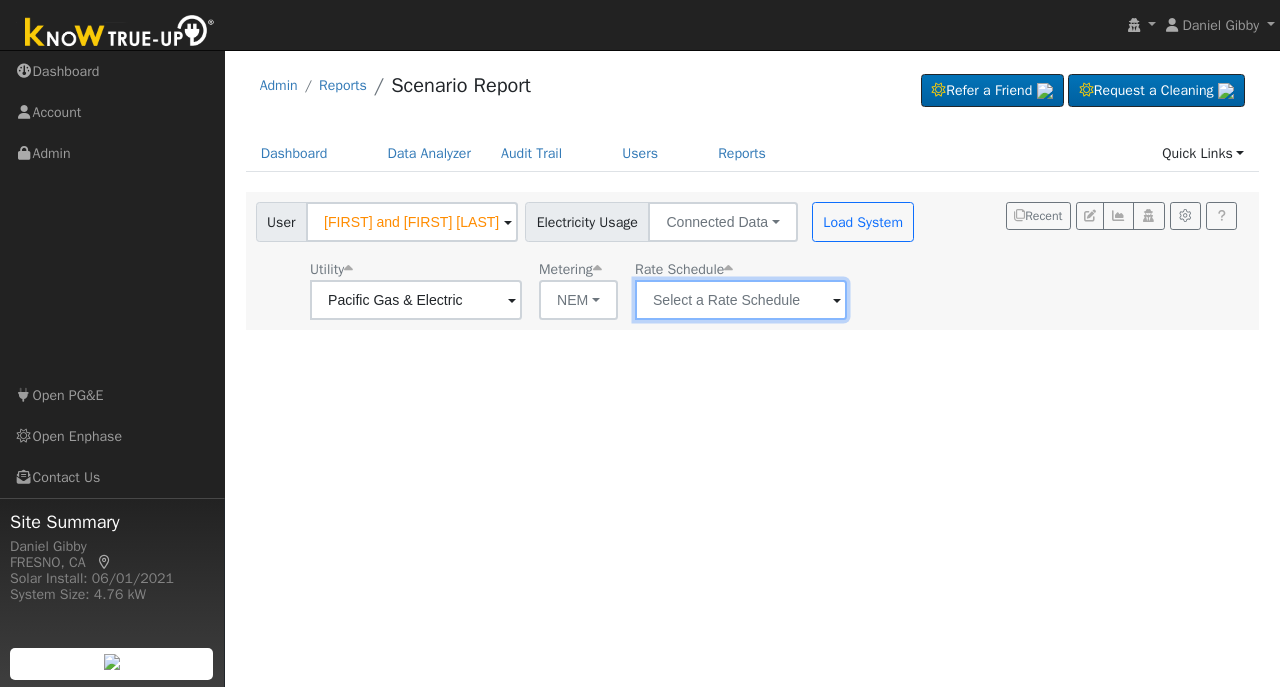 click at bounding box center (416, 300) 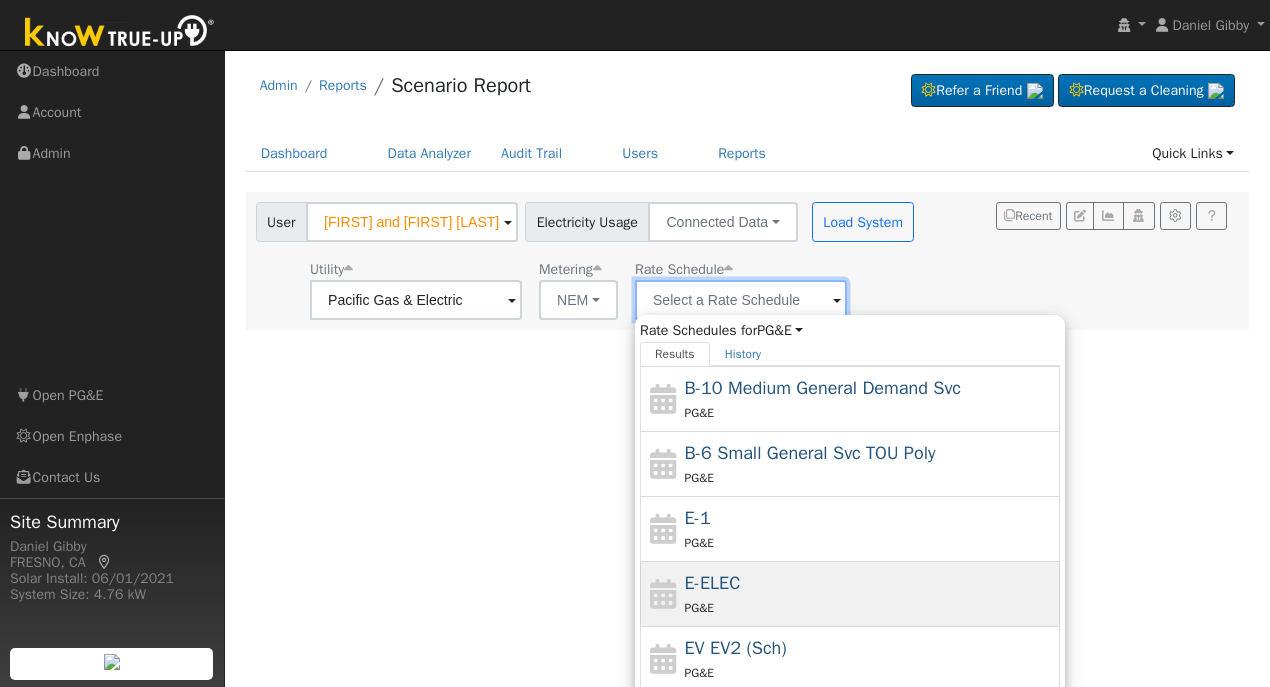 scroll, scrollTop: 200, scrollLeft: 0, axis: vertical 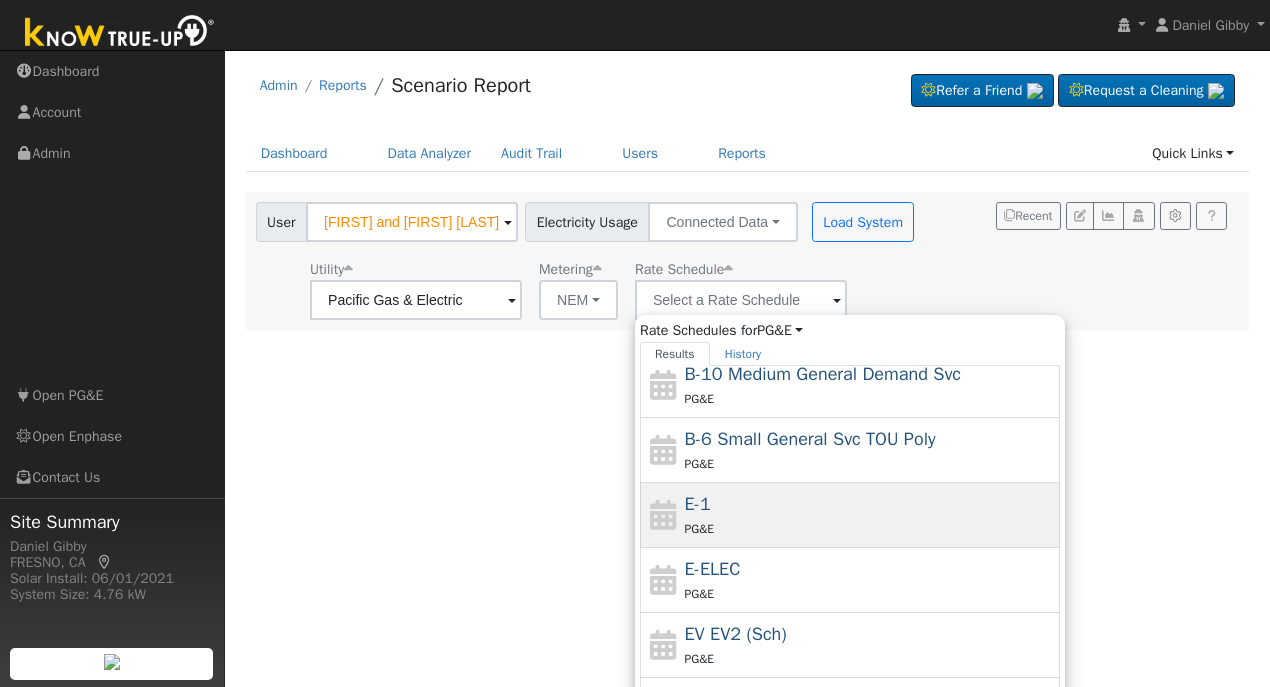 click on "PG&E" at bounding box center [870, 528] 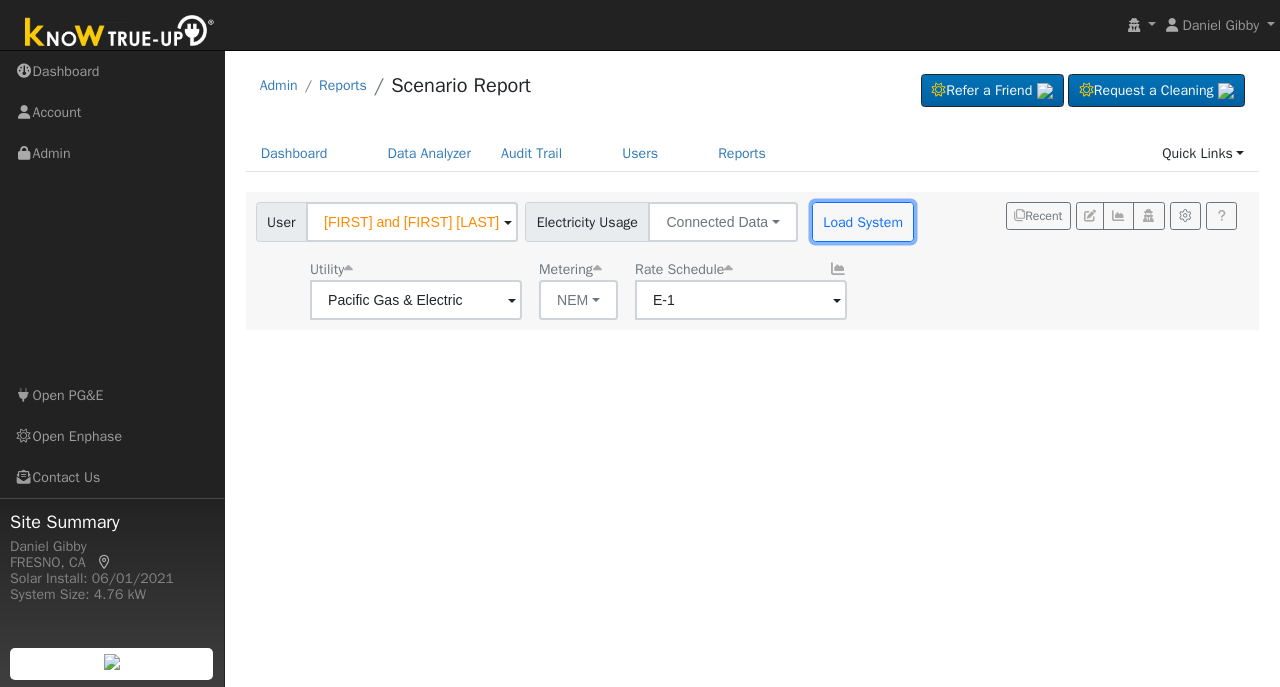 click on "Load System" at bounding box center (863, 222) 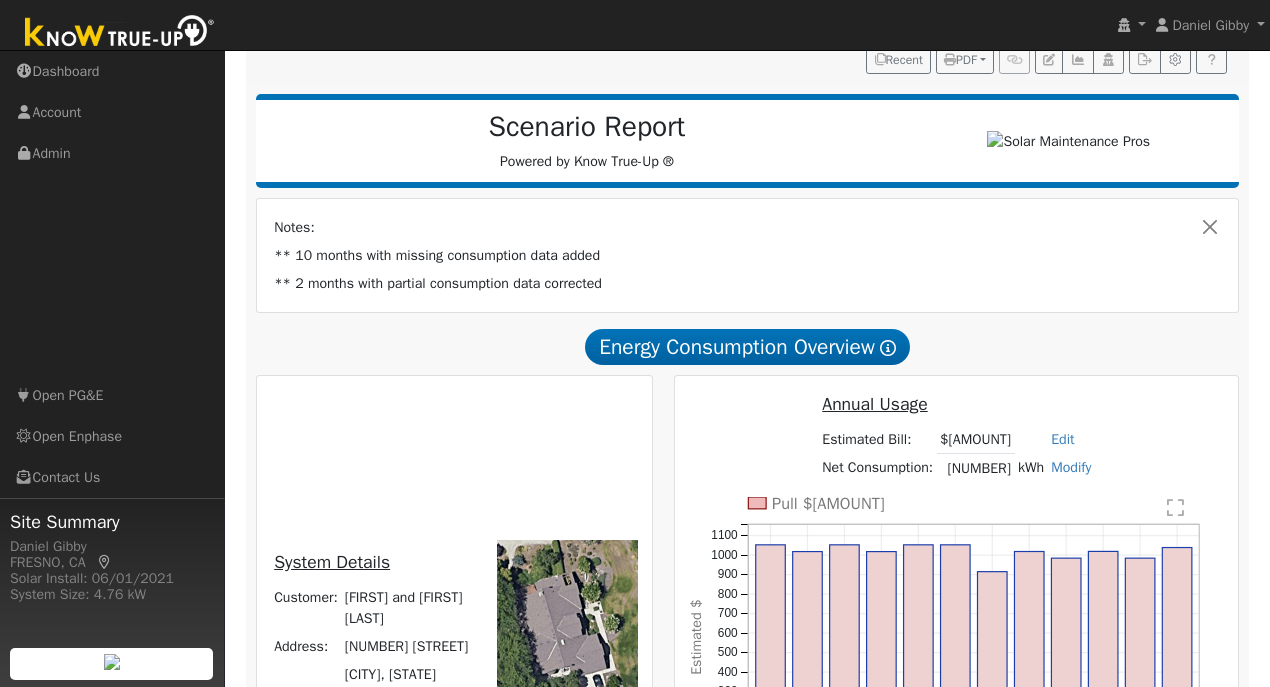 scroll, scrollTop: 262, scrollLeft: 0, axis: vertical 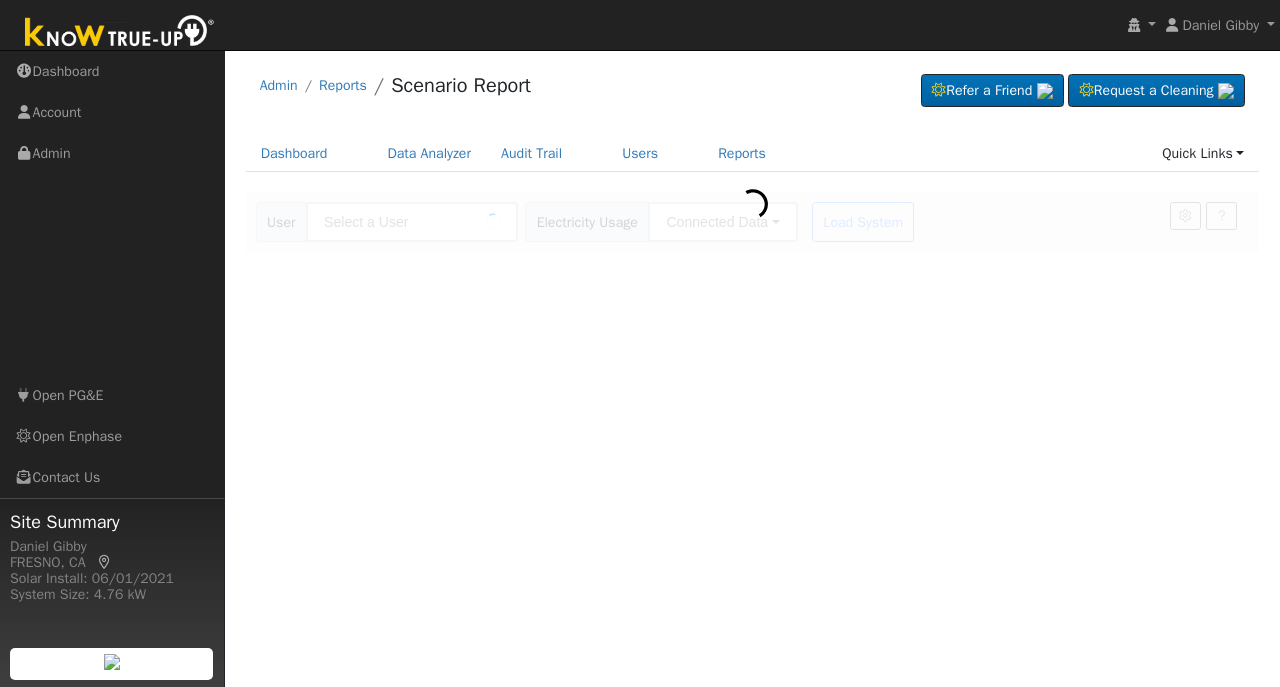 type on "[FIRST] and [FIRST] [LAST]" 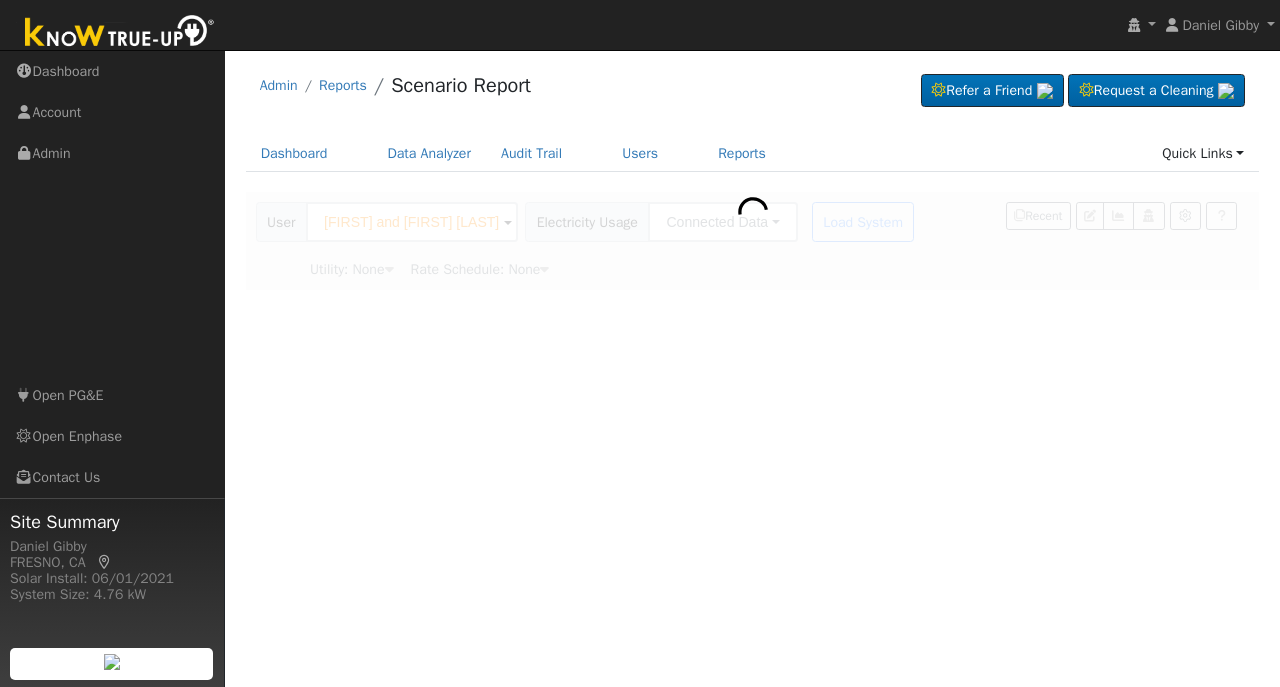 type on "Pacific Gas & Electric" 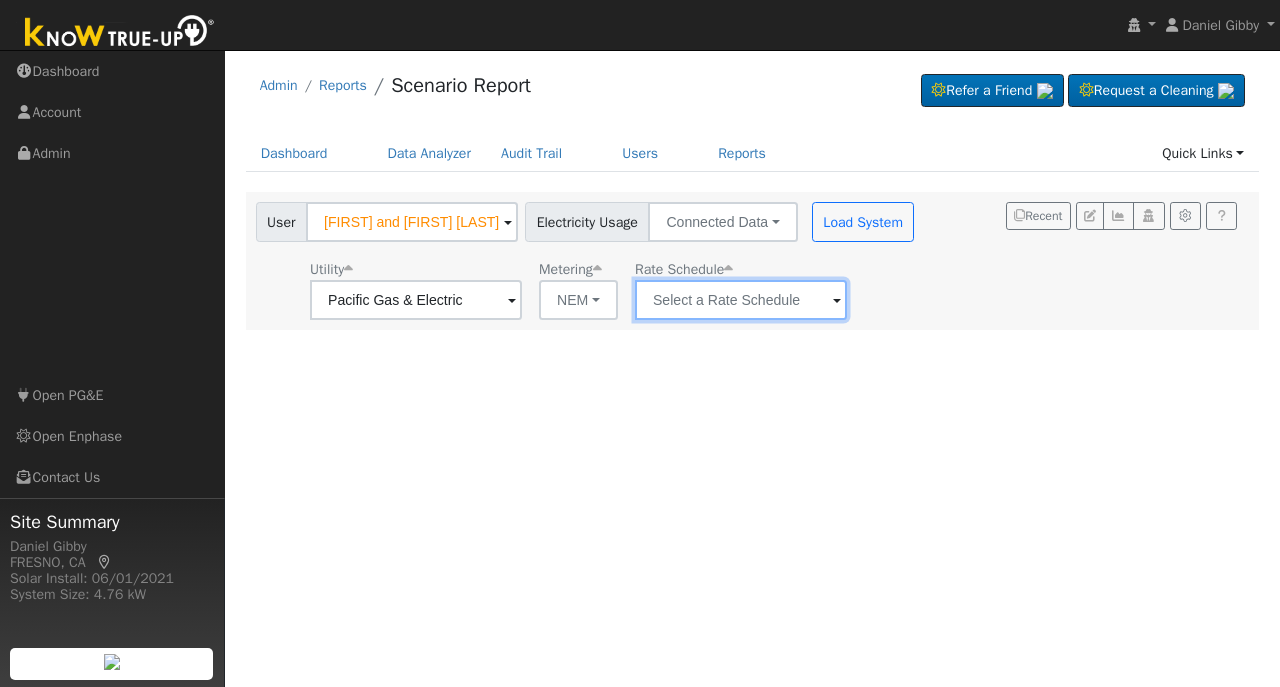 click at bounding box center [416, 300] 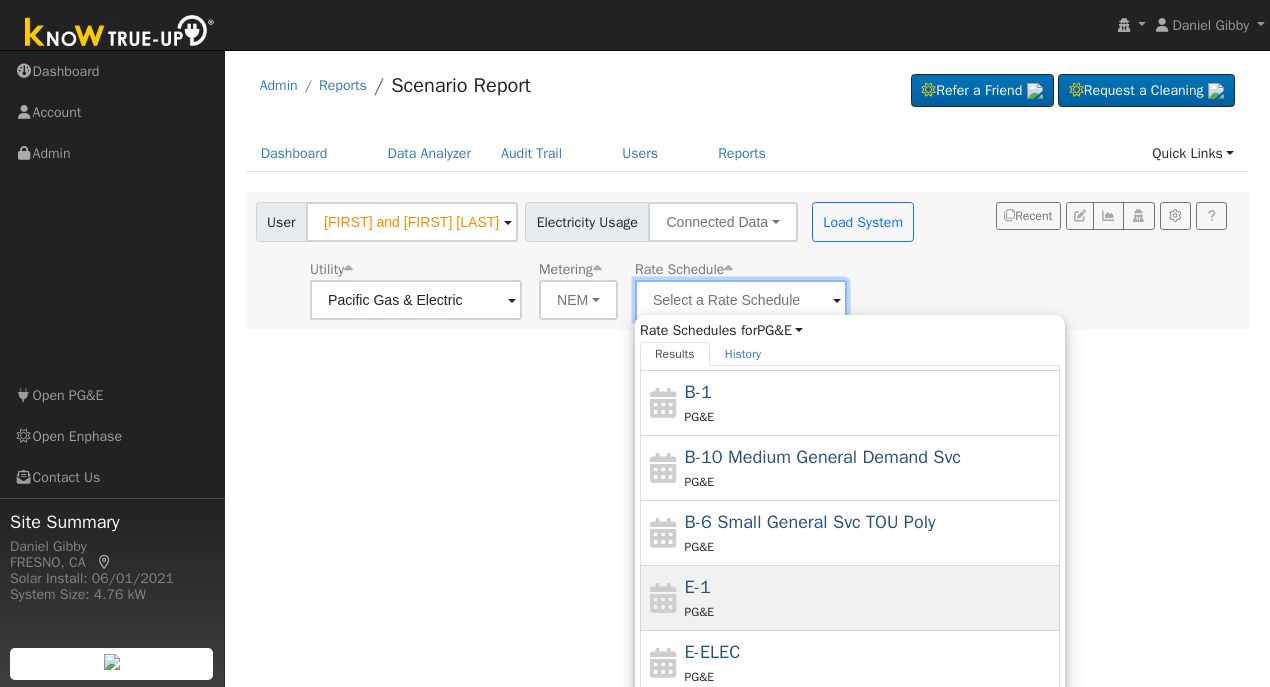 scroll, scrollTop: 214, scrollLeft: 0, axis: vertical 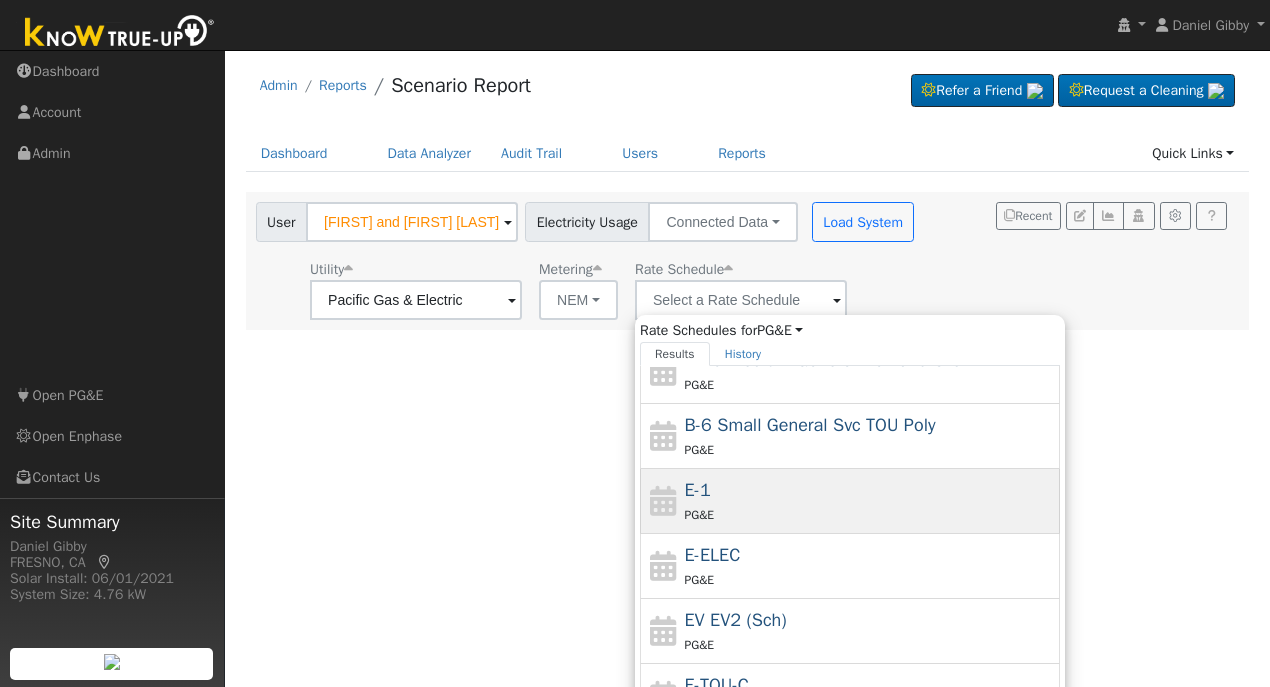 click on "PG&E" at bounding box center (870, 514) 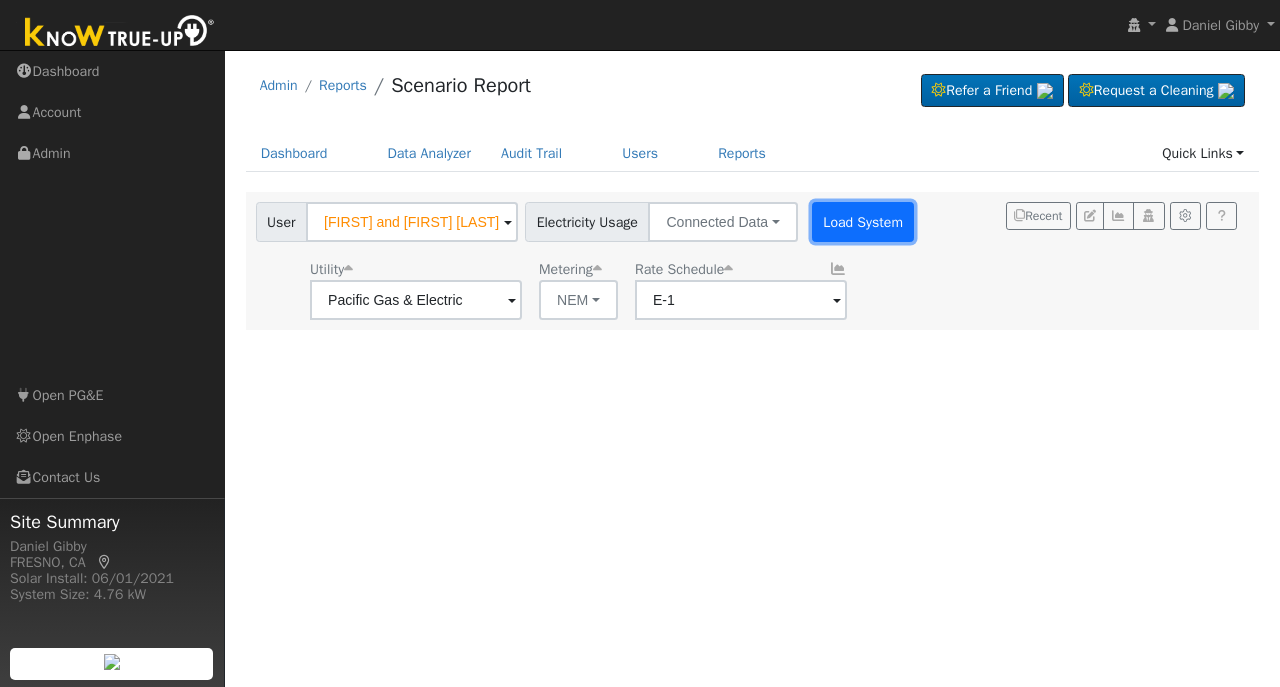 click on "Load System" at bounding box center [863, 222] 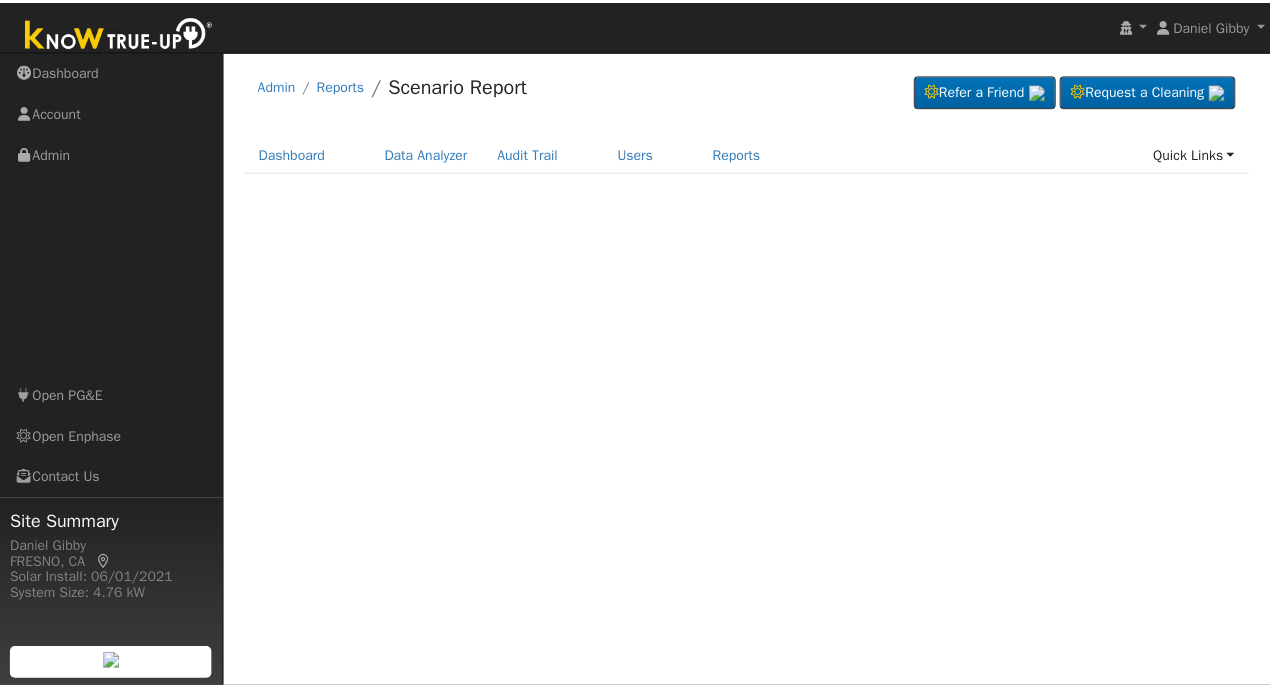 scroll, scrollTop: 0, scrollLeft: 0, axis: both 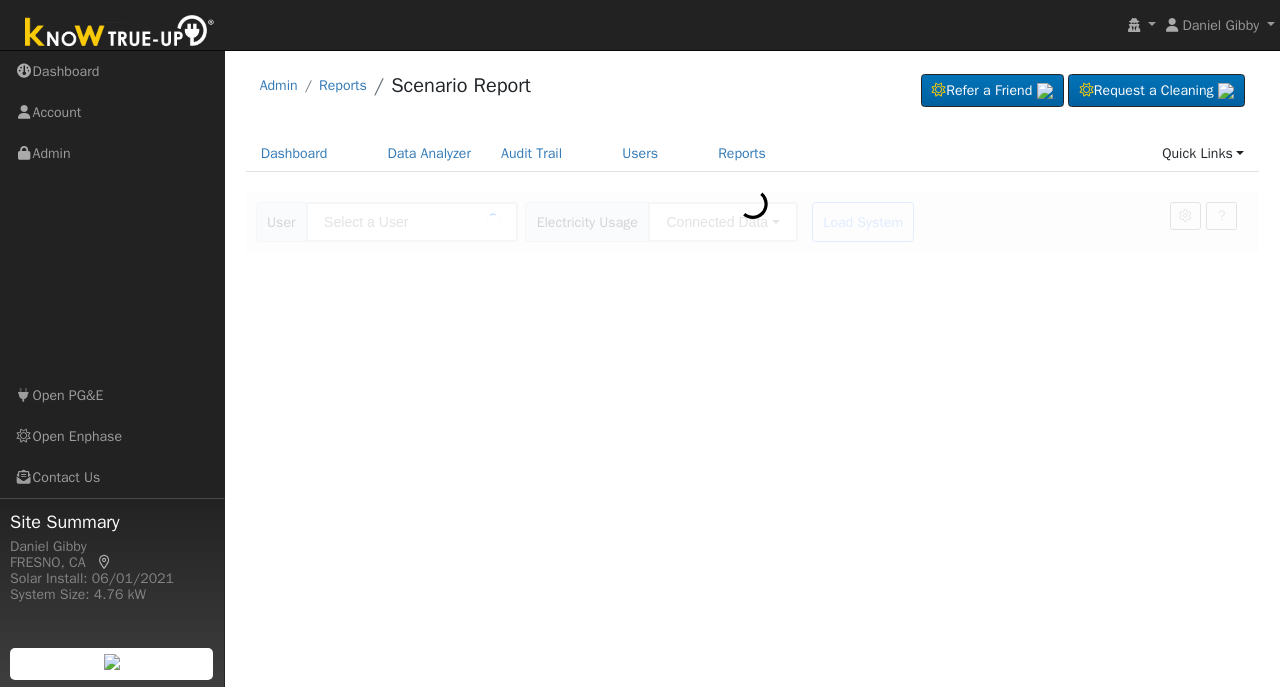type on "[FIRST] and [FIRST] [LAST]" 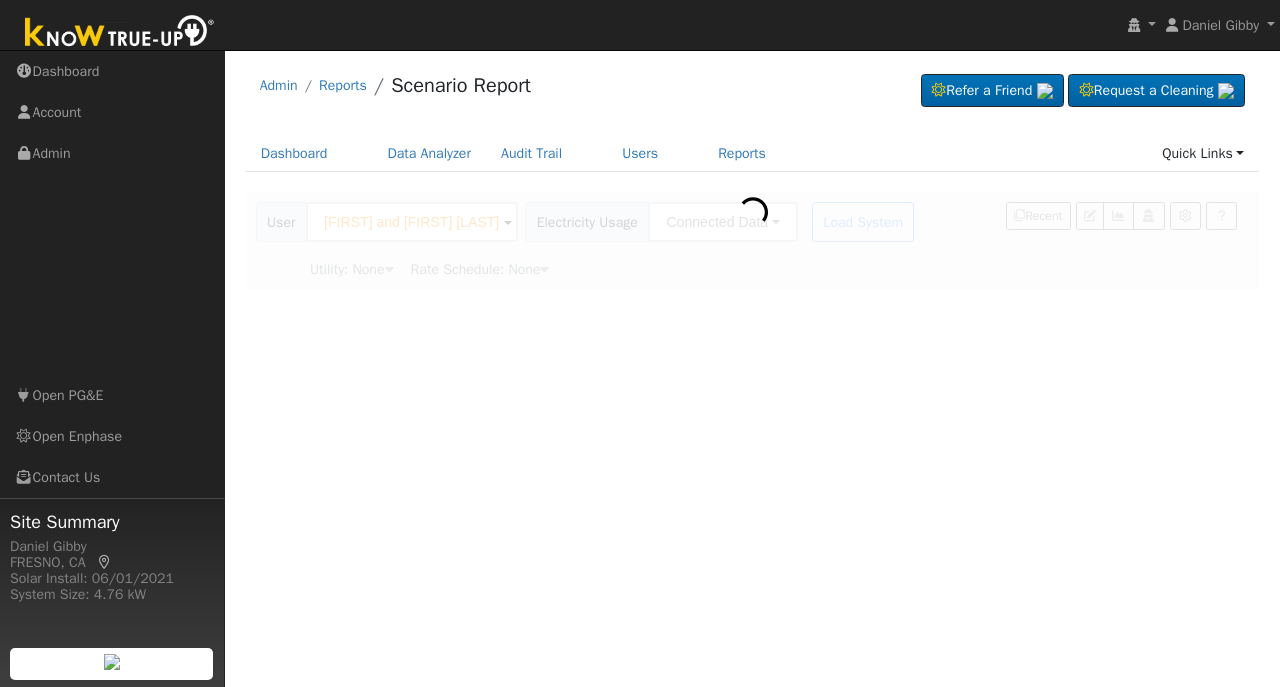 type on "Pacific Gas & Electric" 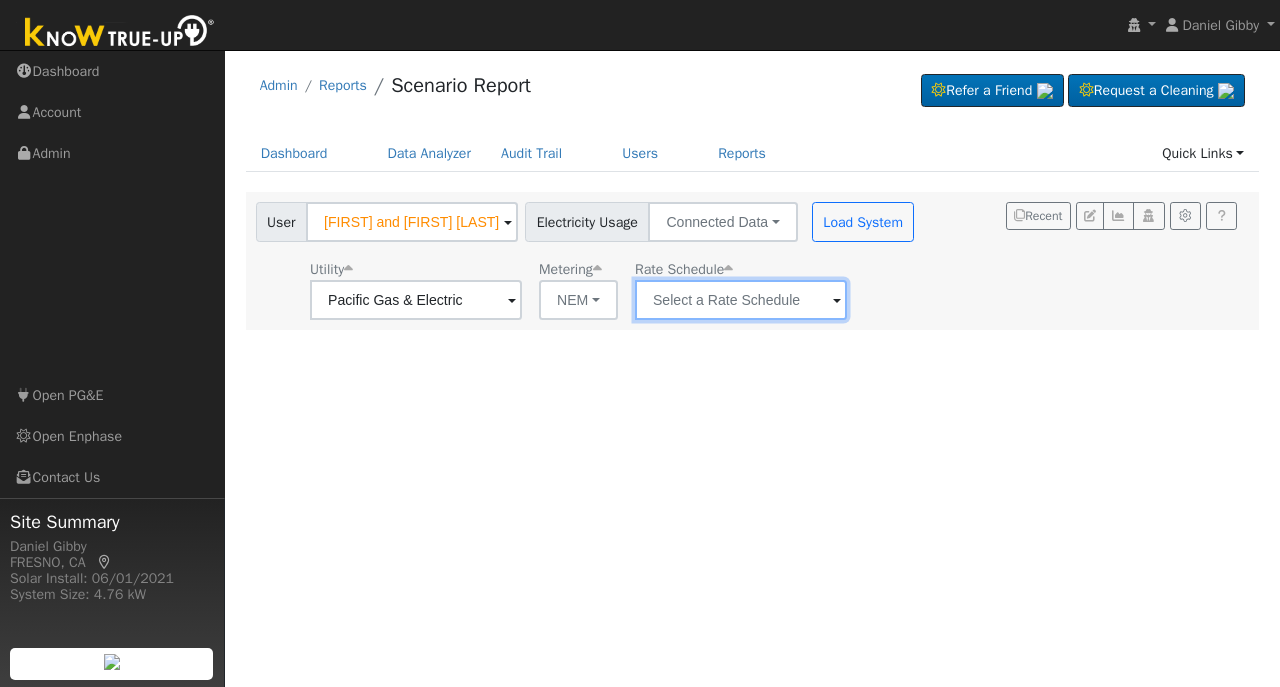 click at bounding box center (416, 300) 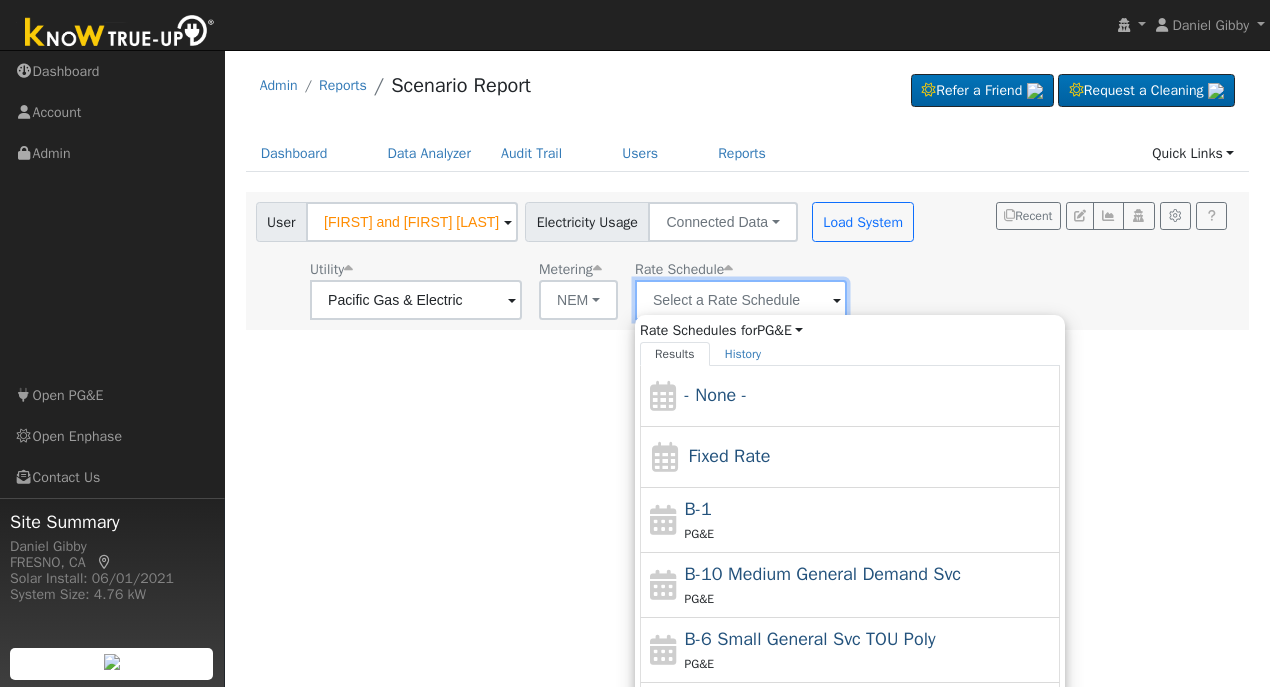 click at bounding box center [416, 300] 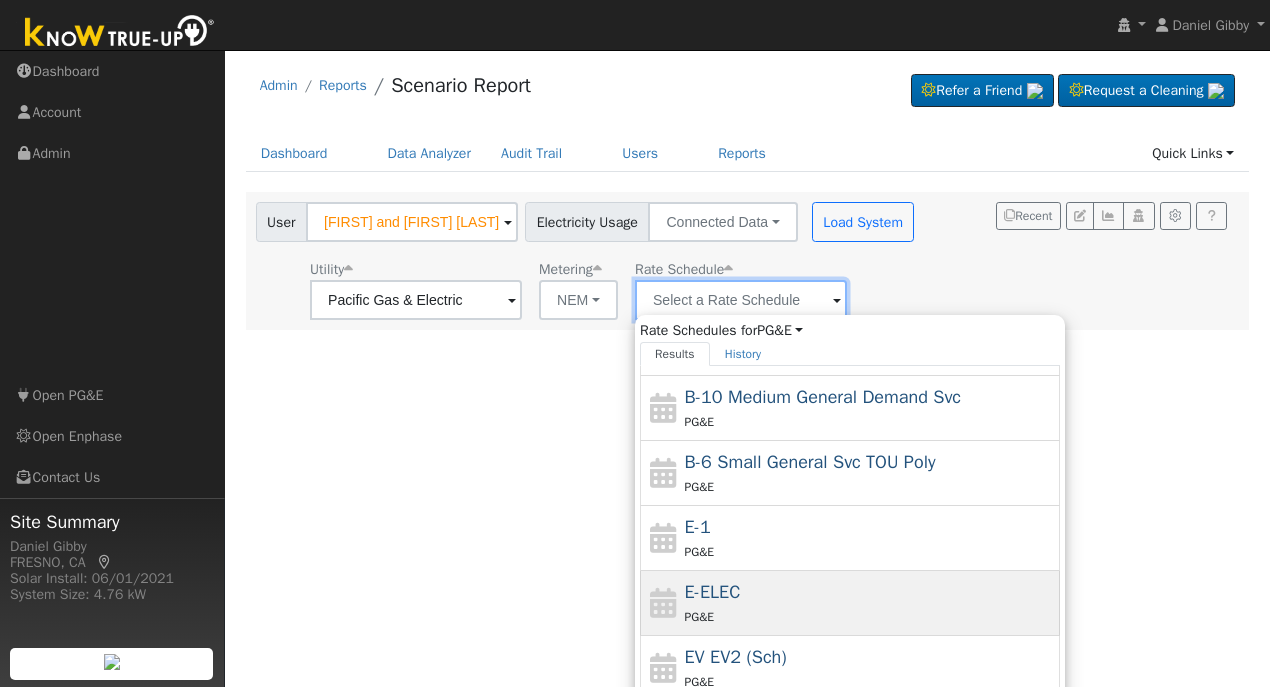 scroll, scrollTop: 200, scrollLeft: 0, axis: vertical 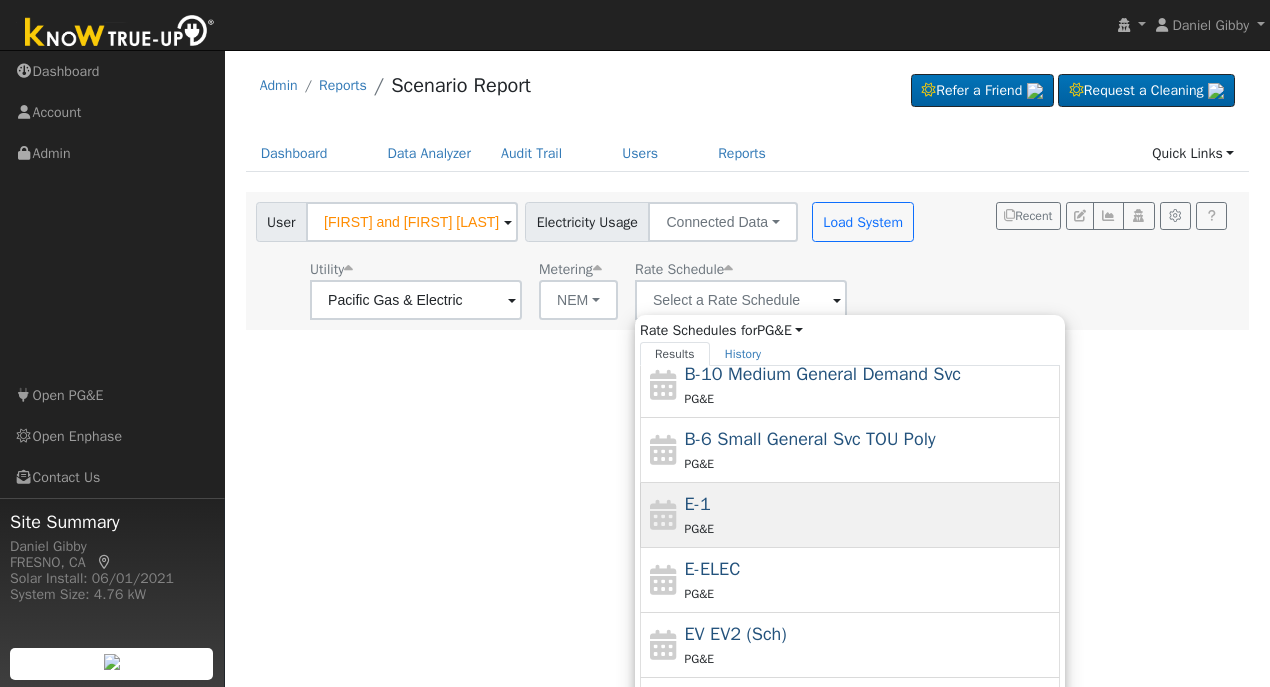 click on "PG&E" at bounding box center (870, 528) 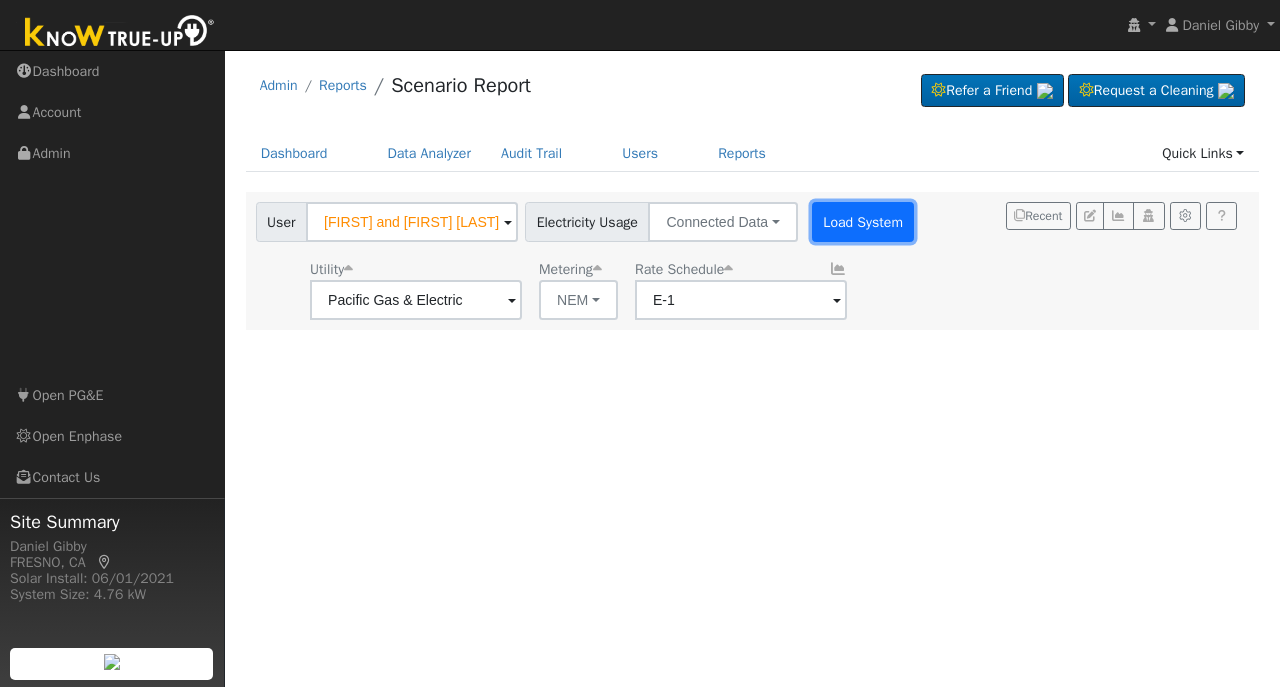 click on "Load System" at bounding box center (863, 222) 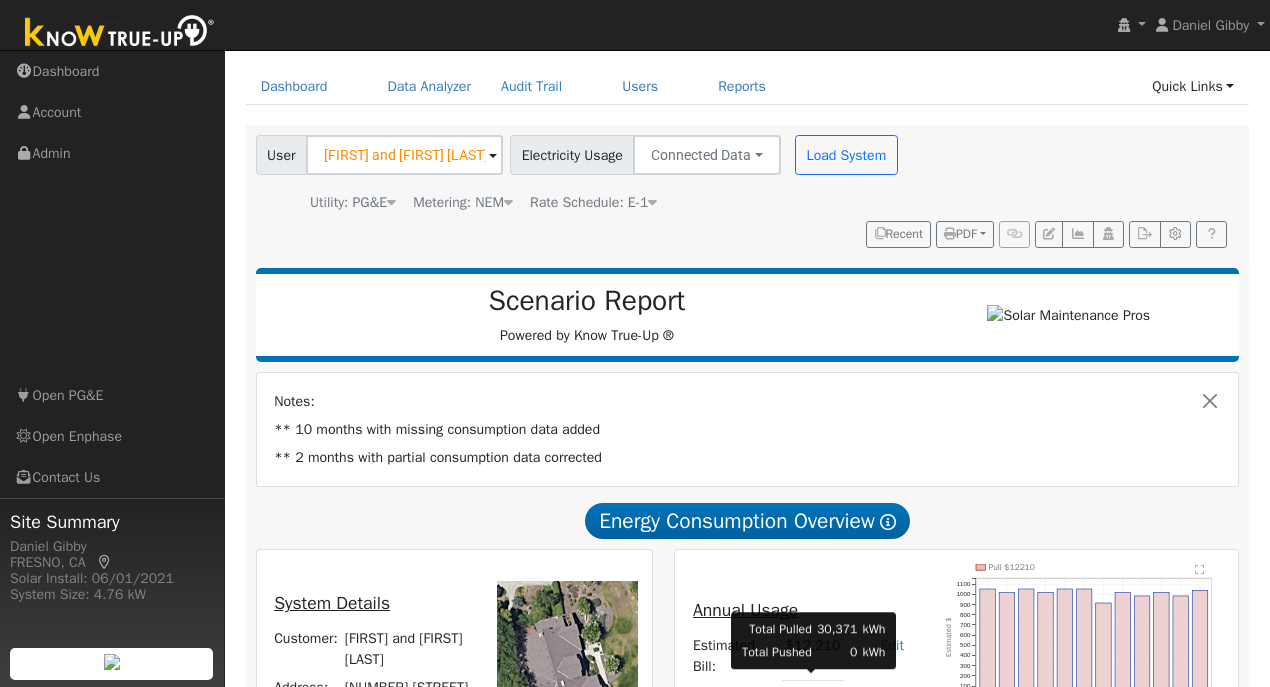 scroll, scrollTop: 66, scrollLeft: 0, axis: vertical 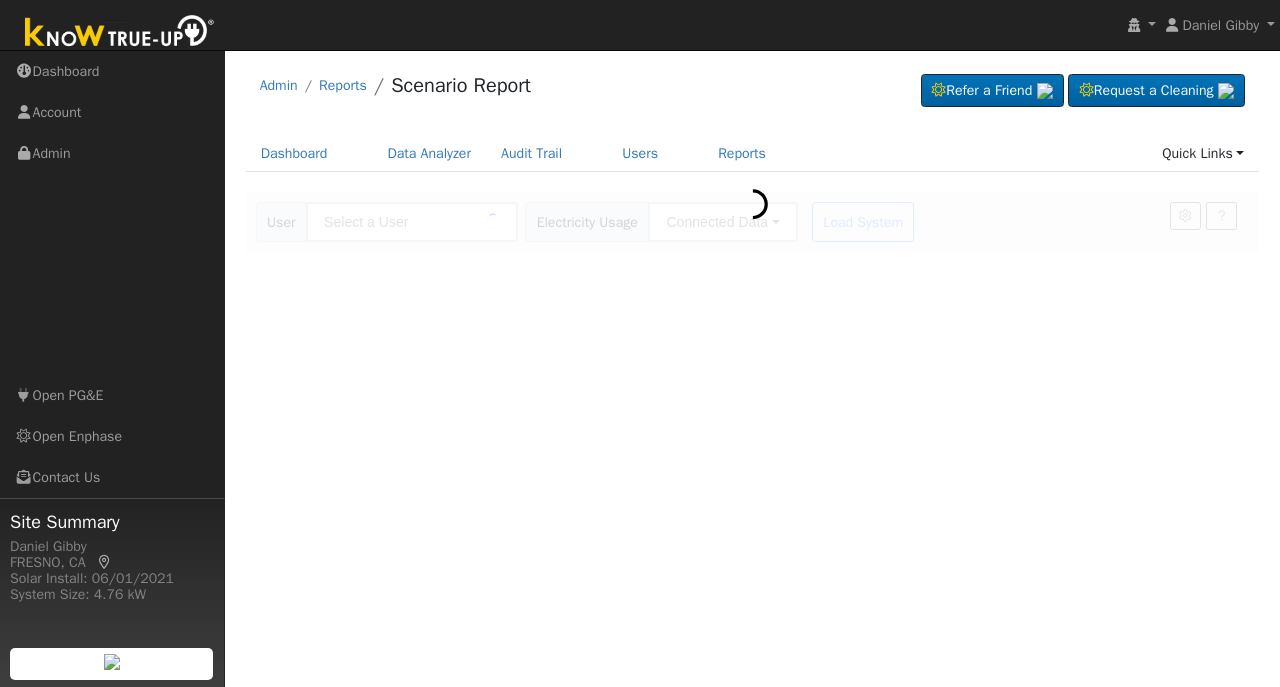 type on "[FIRST] [LAST]" 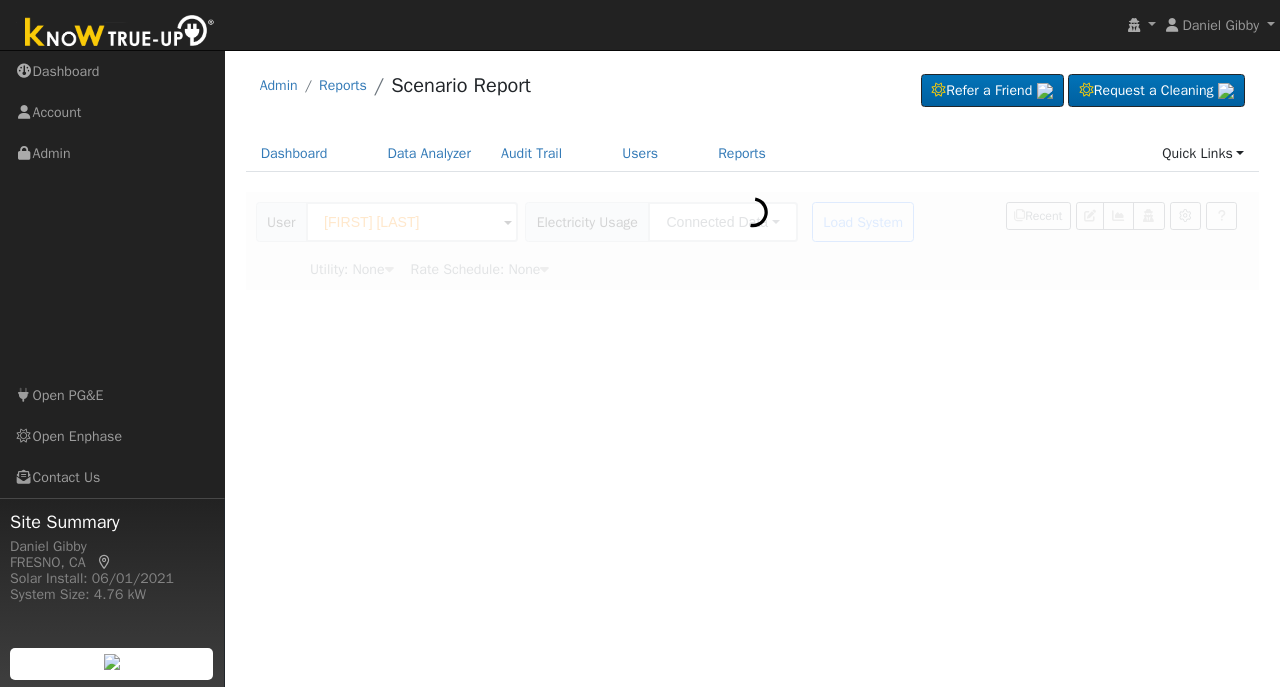 type on "Pacific Gas & Electric" 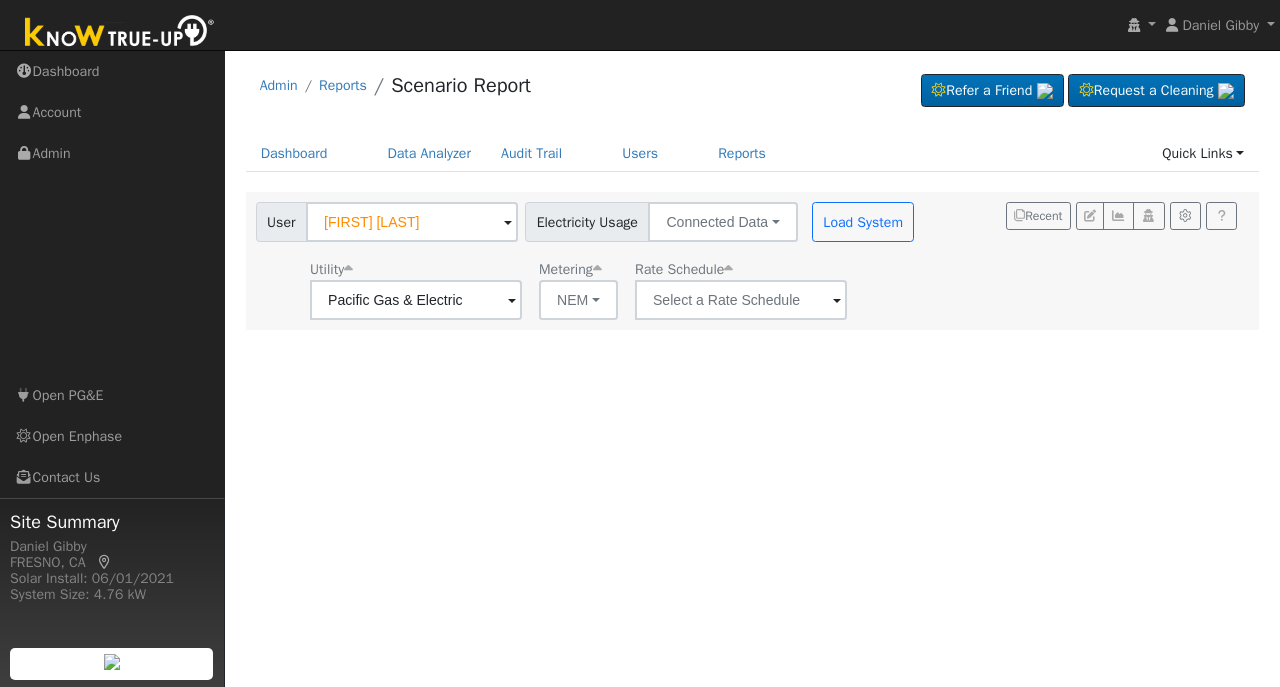 click at bounding box center [512, 301] 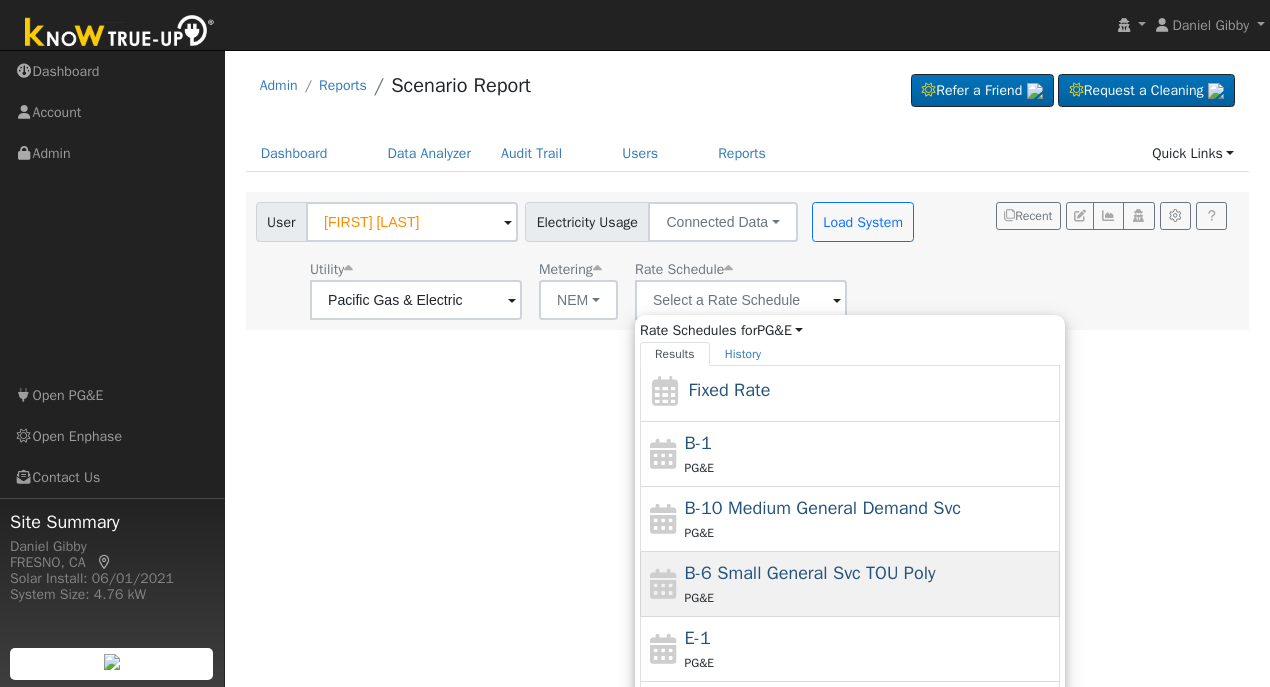 scroll, scrollTop: 214, scrollLeft: 0, axis: vertical 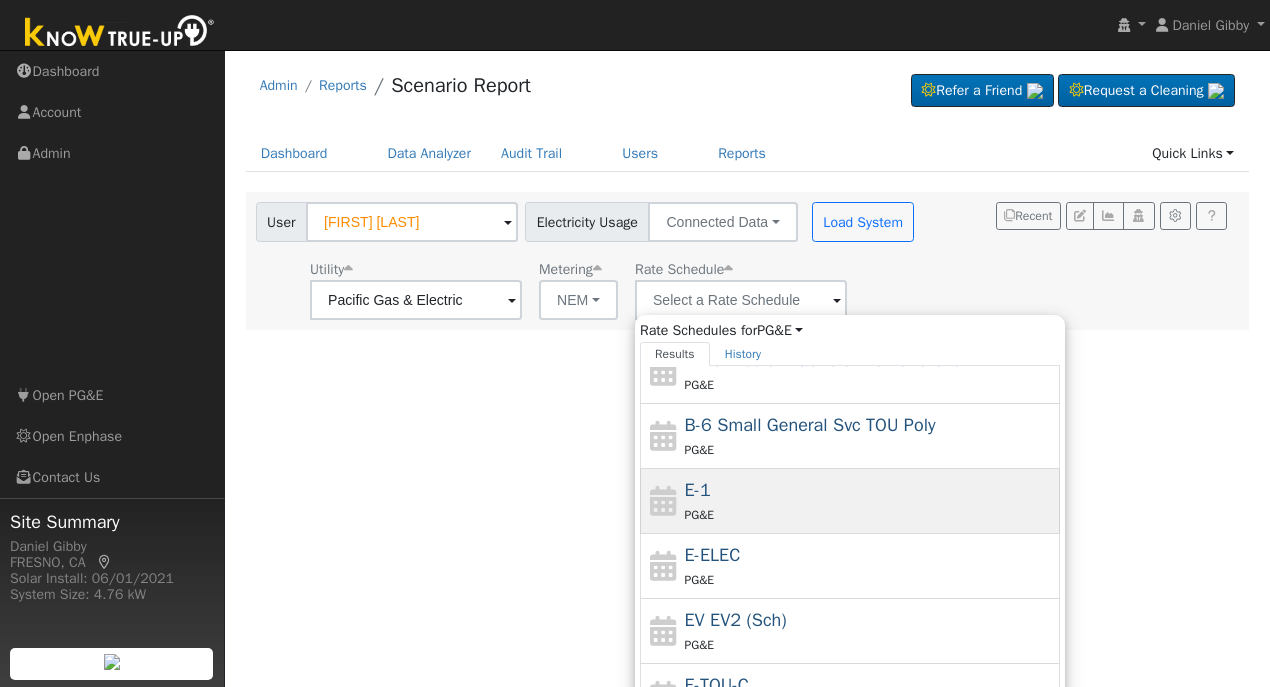 click on "PG&E" at bounding box center [870, 514] 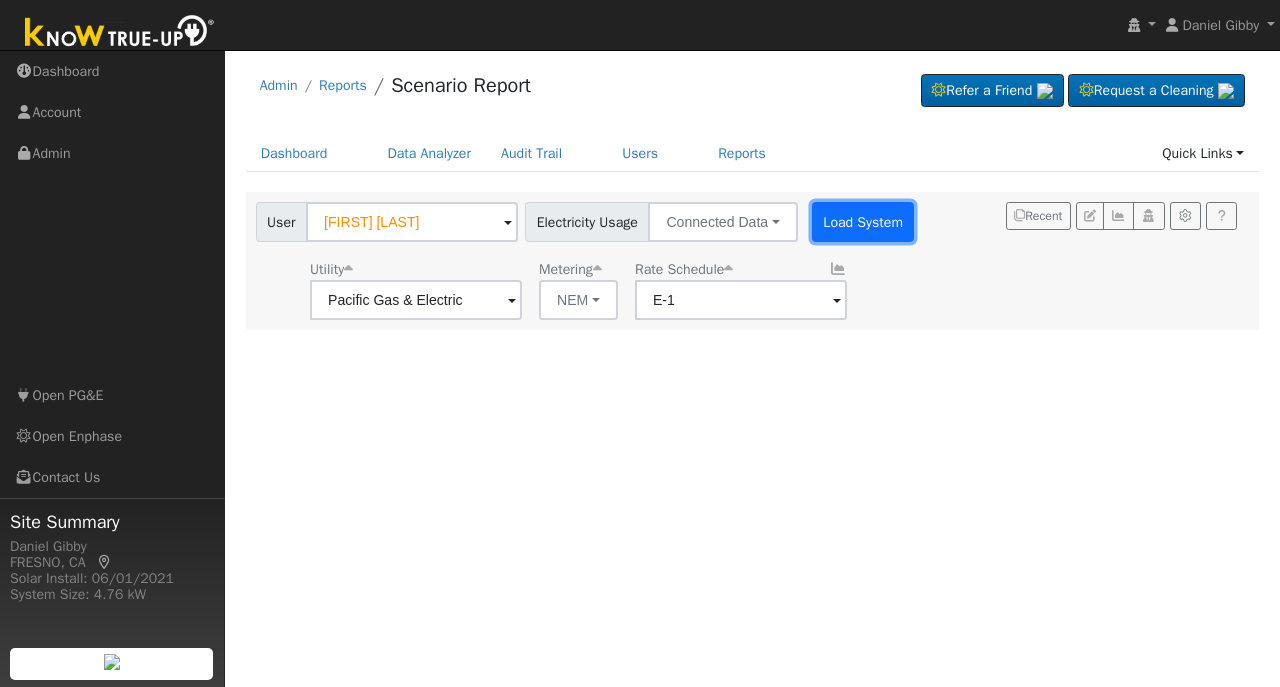 click on "Load System" at bounding box center (863, 222) 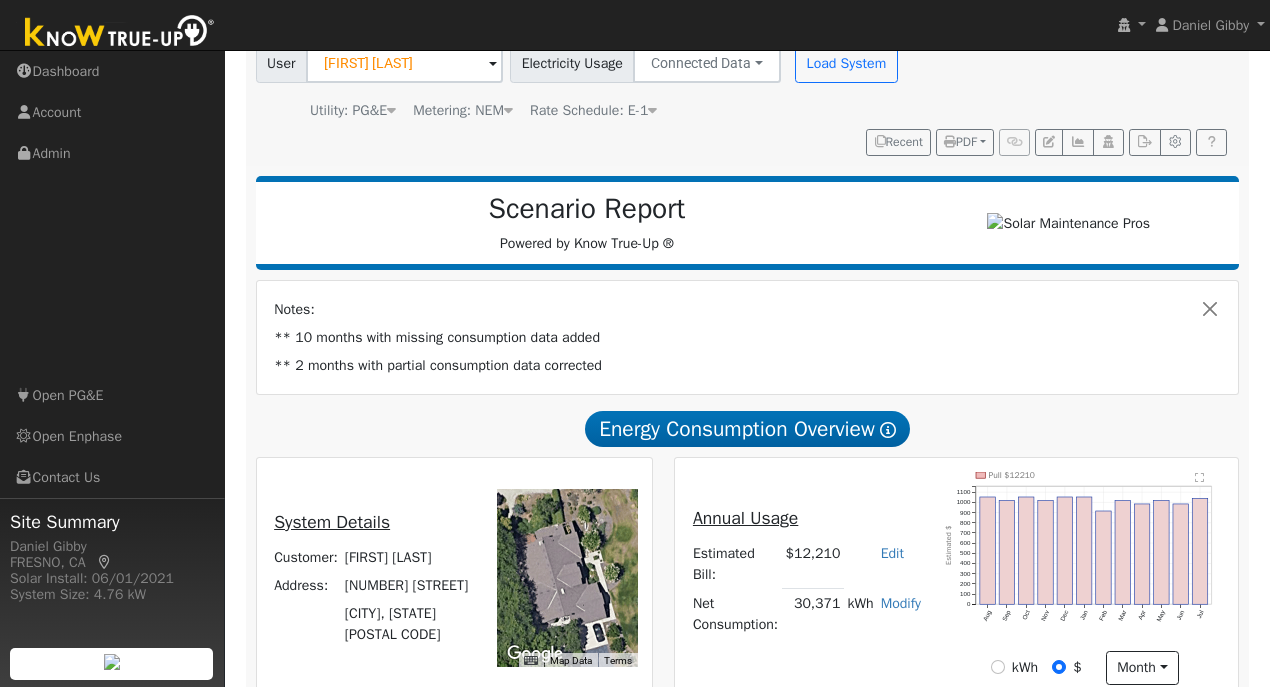 scroll, scrollTop: 114, scrollLeft: 0, axis: vertical 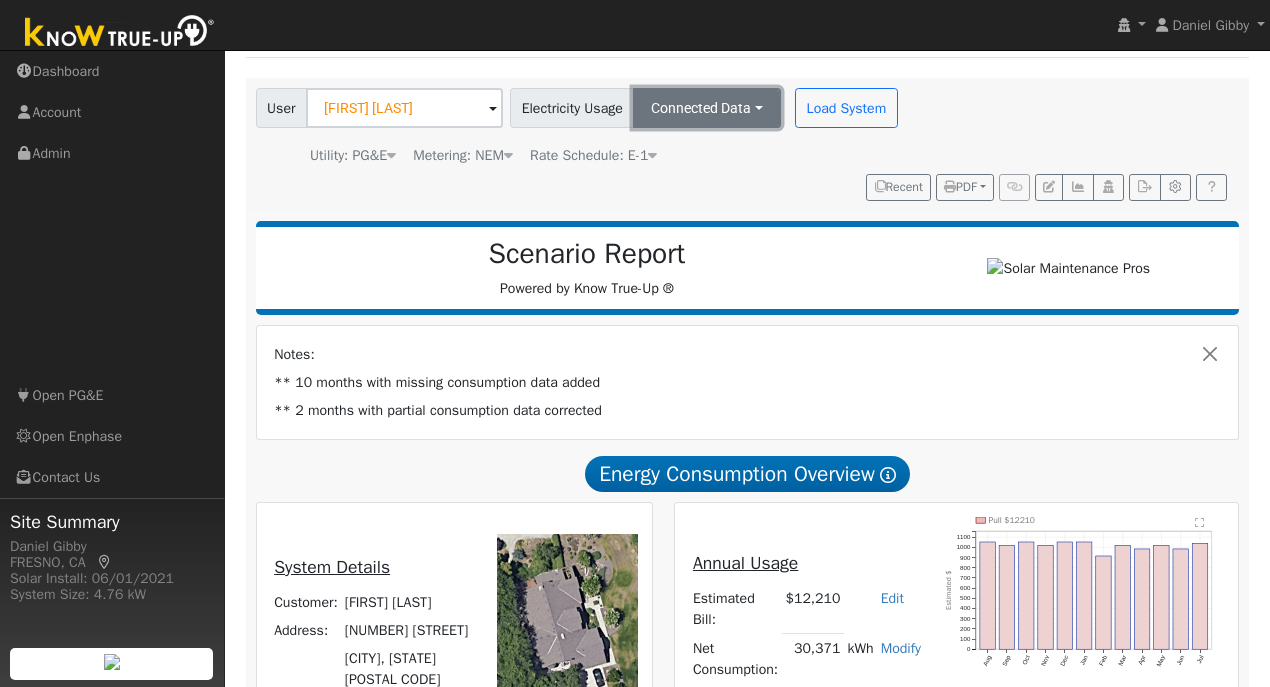 click on "Connected Data" at bounding box center [707, 108] 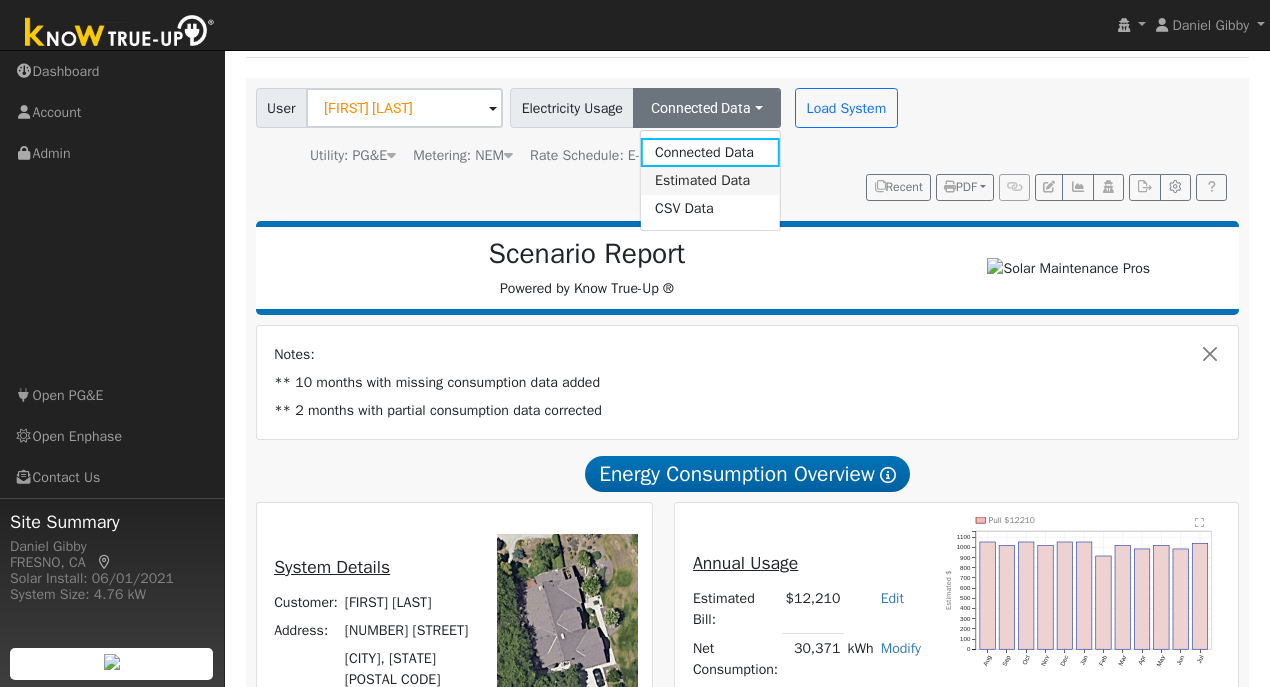 click on "Estimated Data" at bounding box center (710, 181) 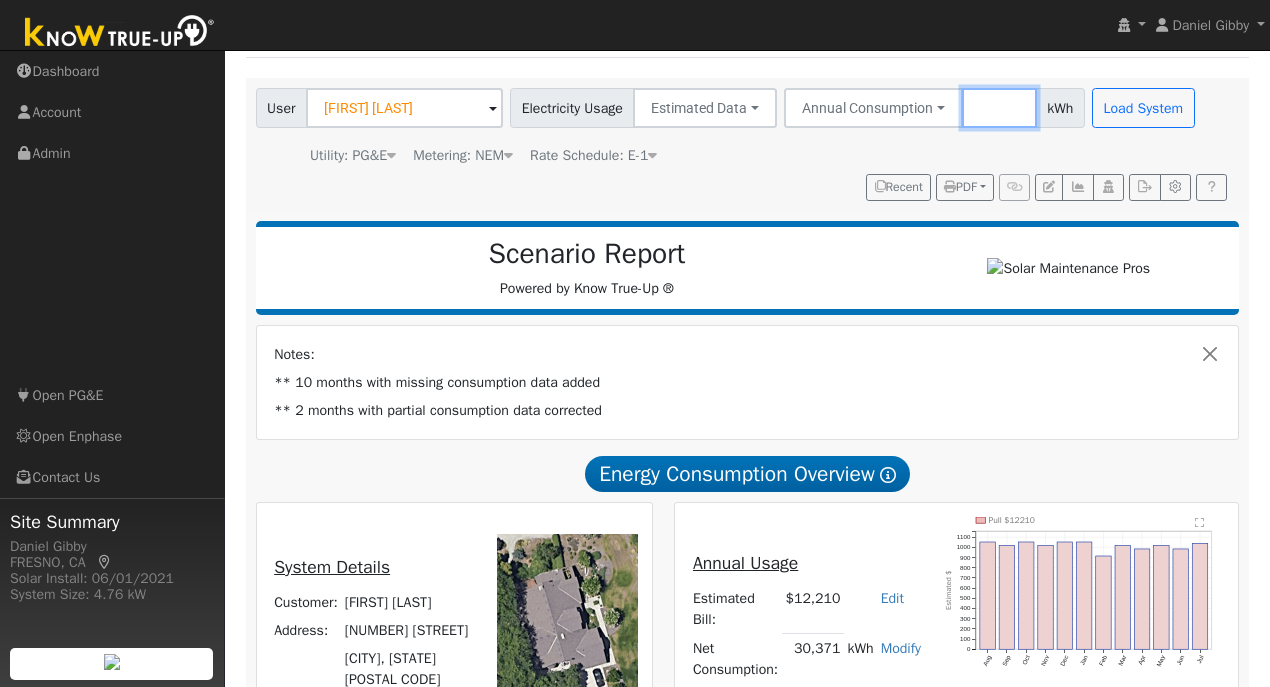 click on "[NUMBER]" at bounding box center [999, 108] 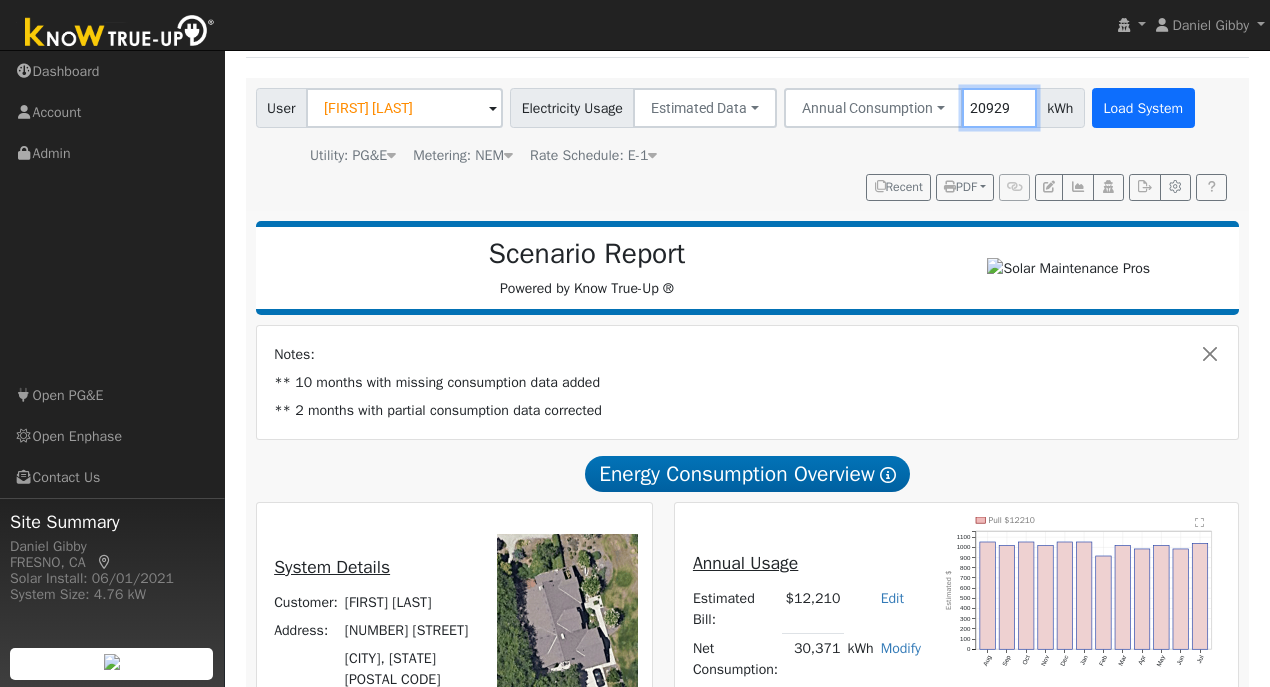 type on "20929" 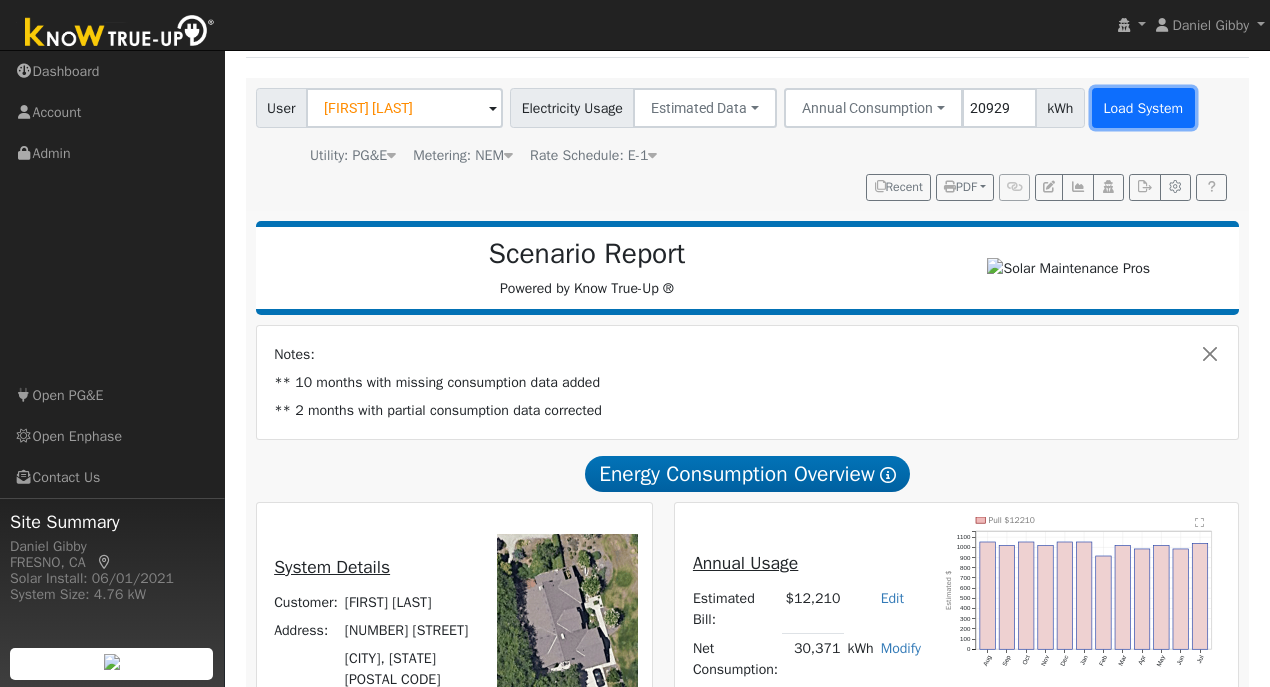 click on "Load System" at bounding box center (1143, 108) 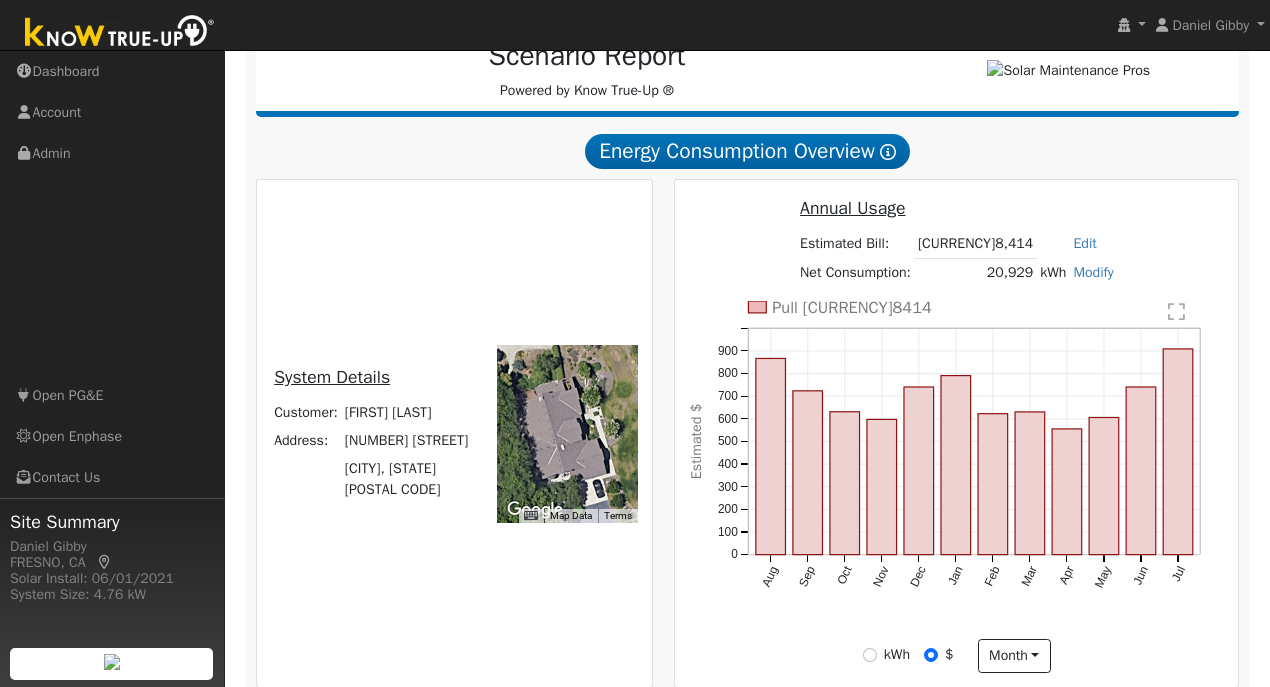 scroll, scrollTop: 390, scrollLeft: 0, axis: vertical 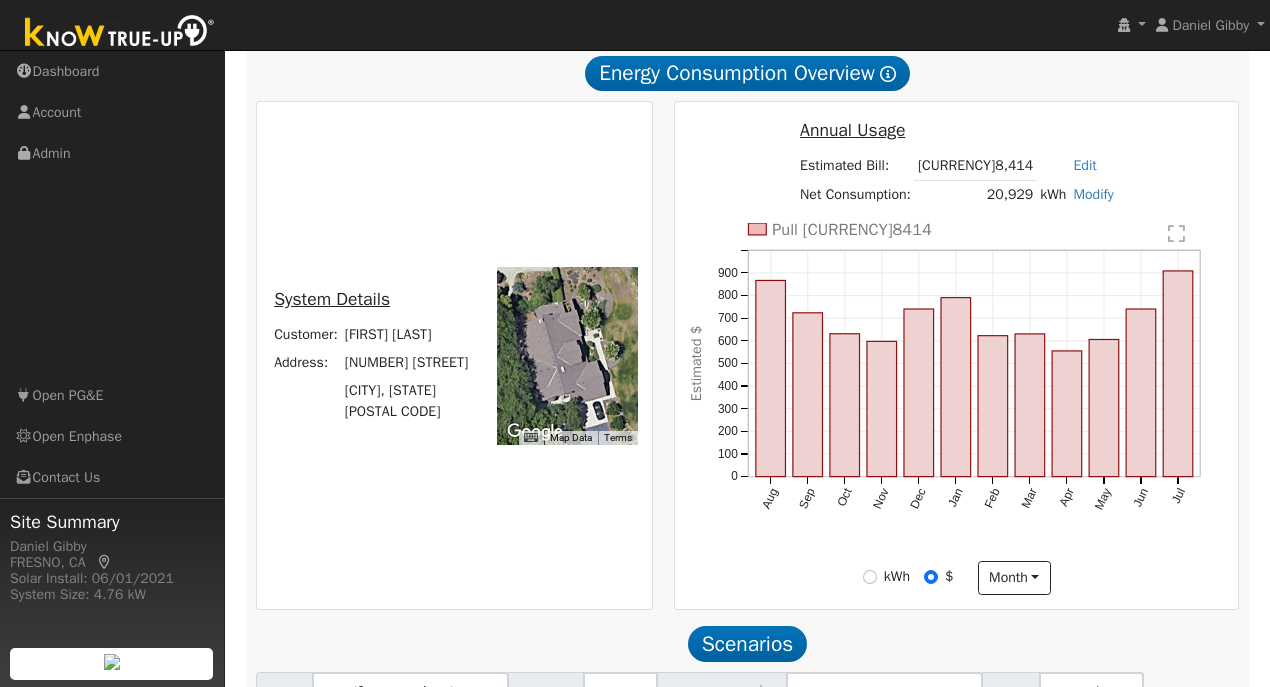 click on "90" at bounding box center (856, 800) 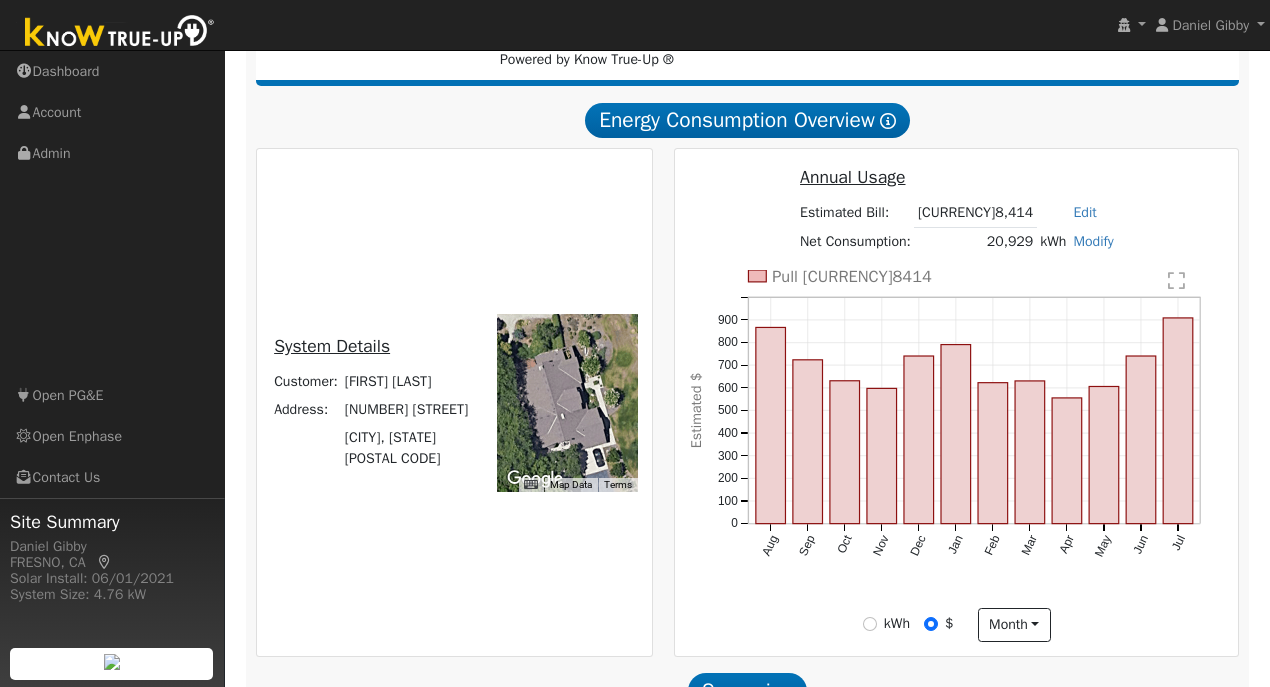 type 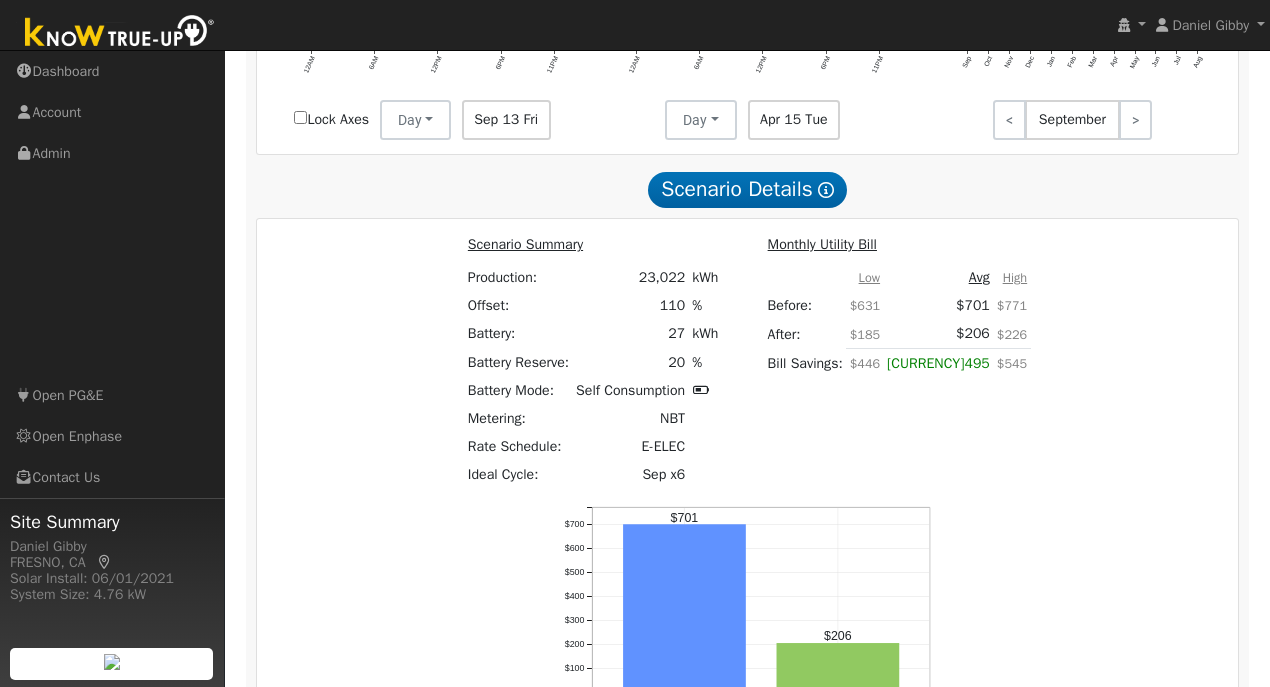 scroll, scrollTop: 1687, scrollLeft: 0, axis: vertical 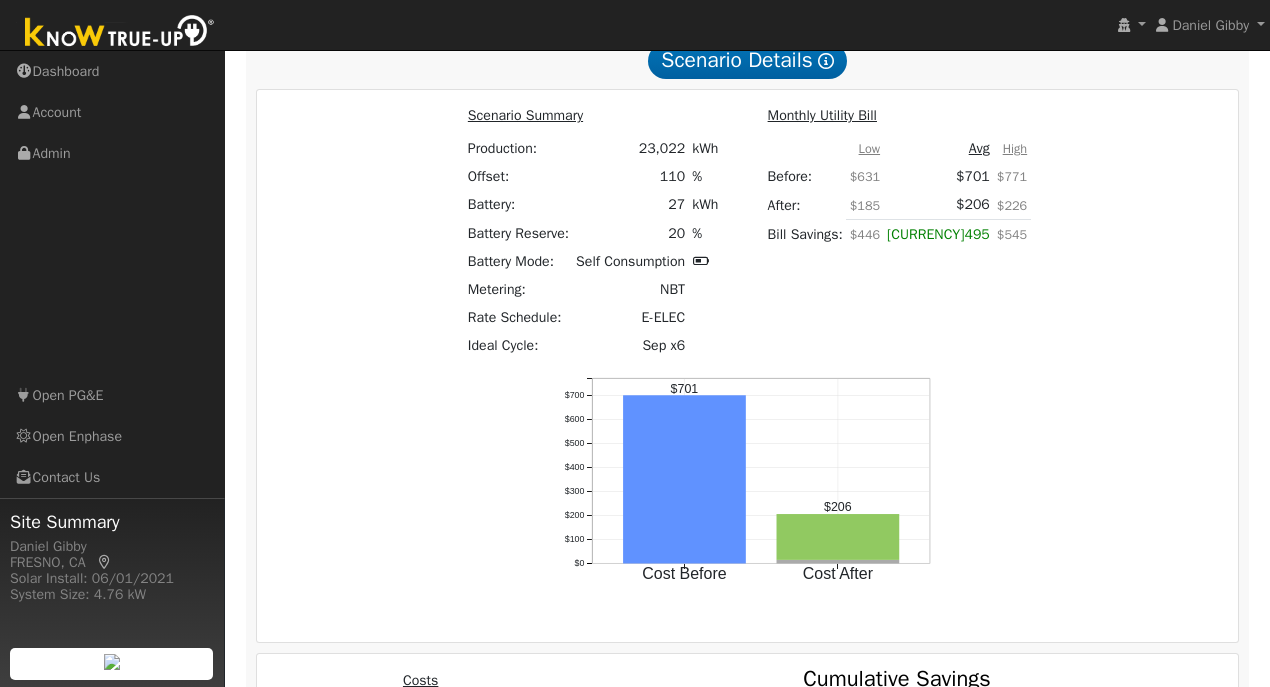 click at bounding box center [520, 715] 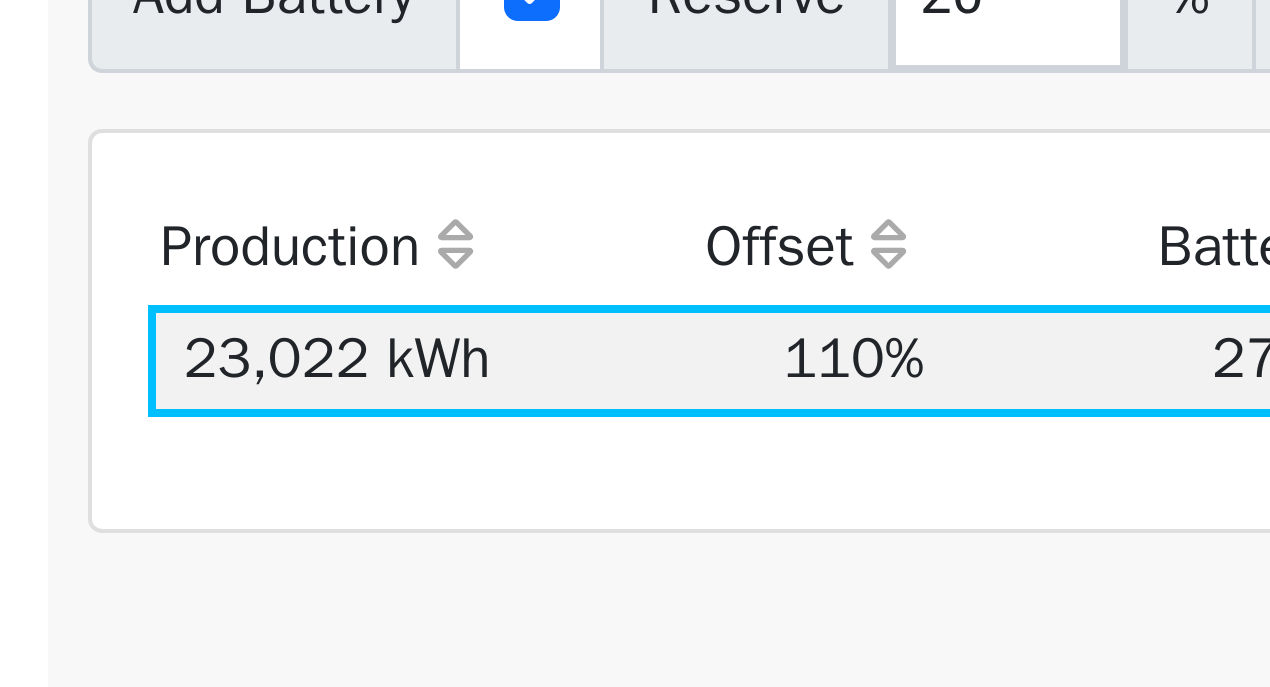 scroll, scrollTop: 1054, scrollLeft: 0, axis: vertical 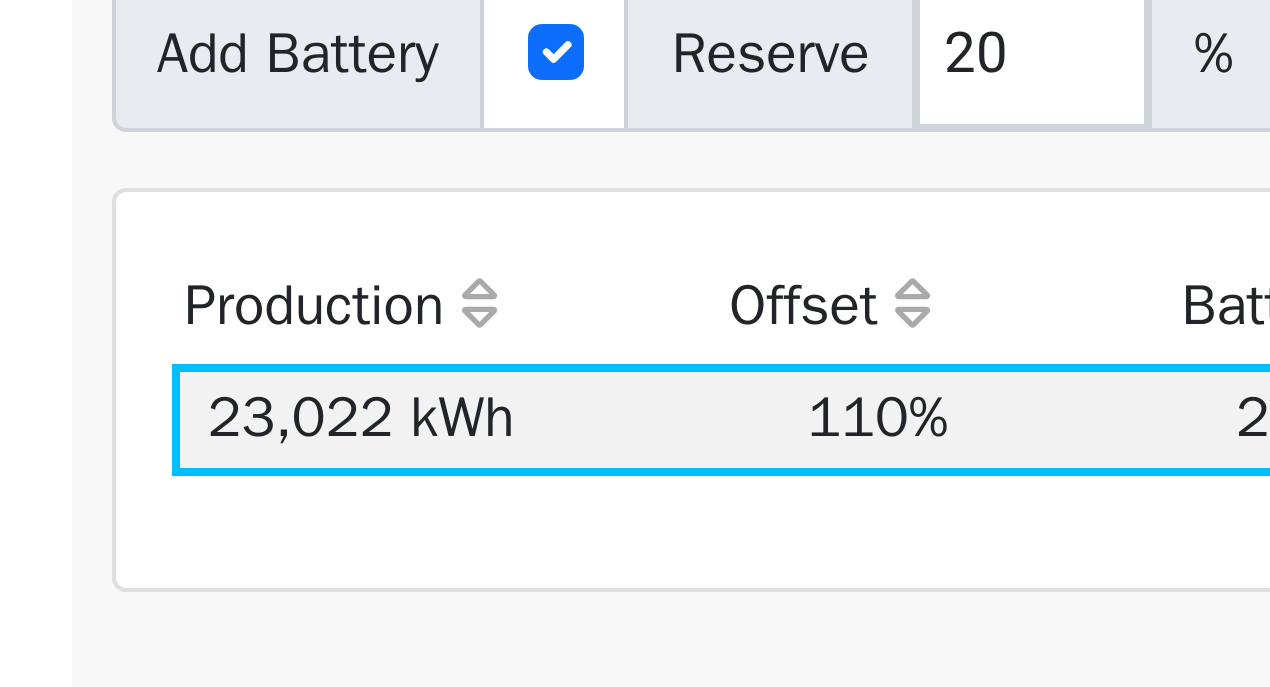 click on "No Battery -6.9 kWh" 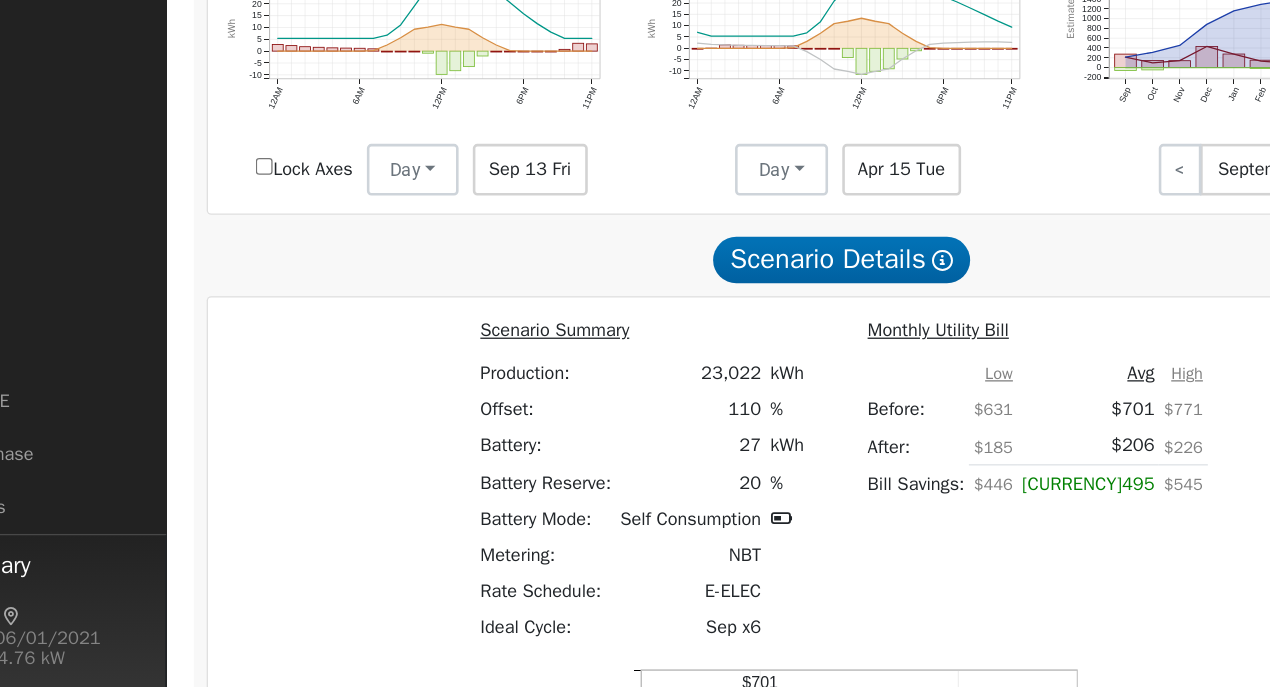 scroll, scrollTop: 1462, scrollLeft: 0, axis: vertical 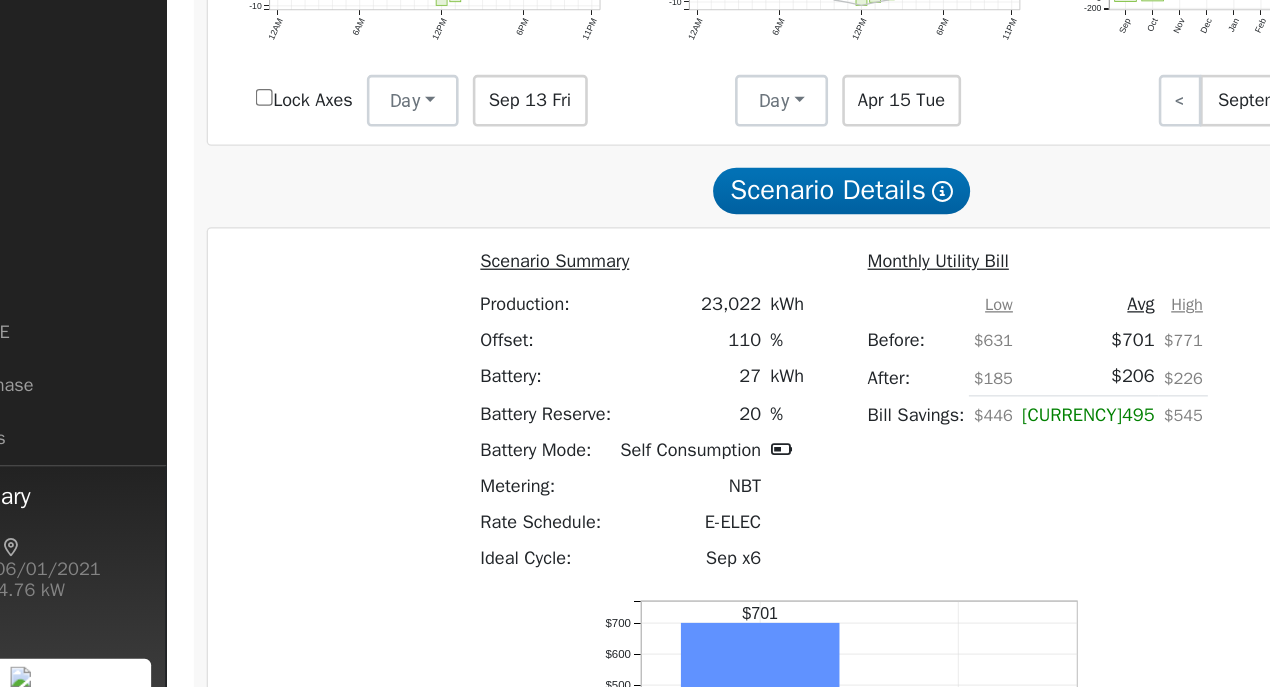 click on "[CURRENCY]81,500" at bounding box center (552, 940) 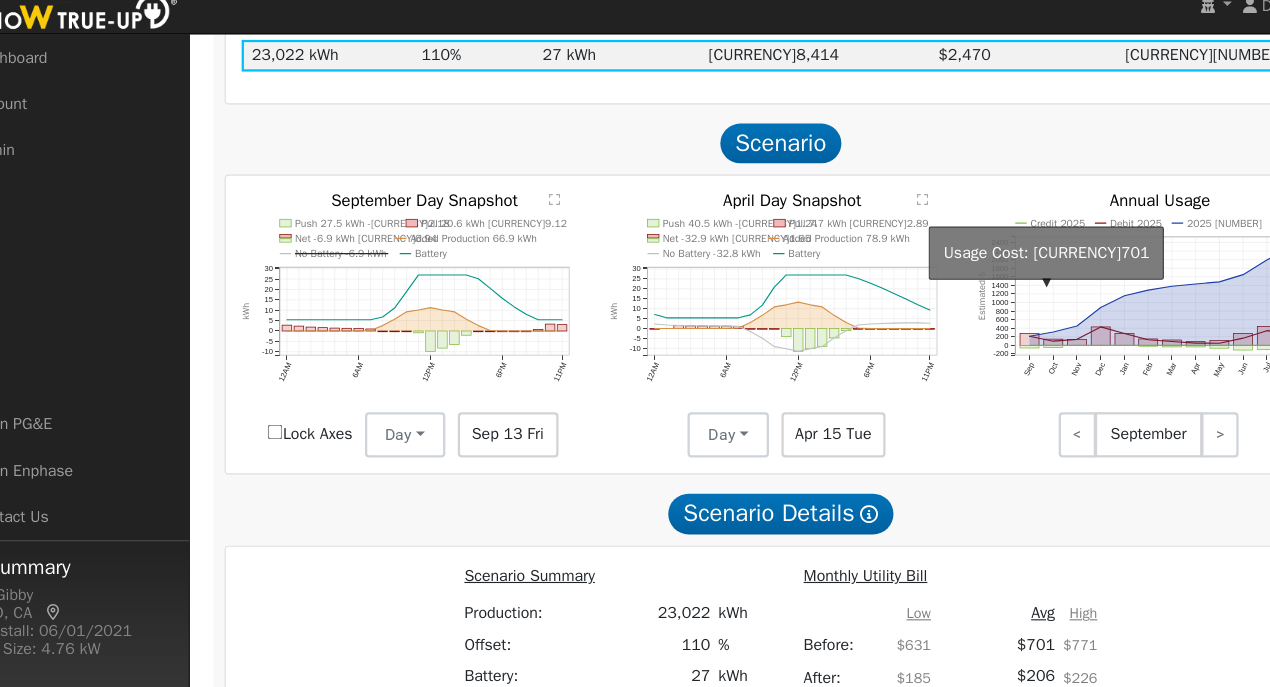 scroll, scrollTop: 1273, scrollLeft: 0, axis: vertical 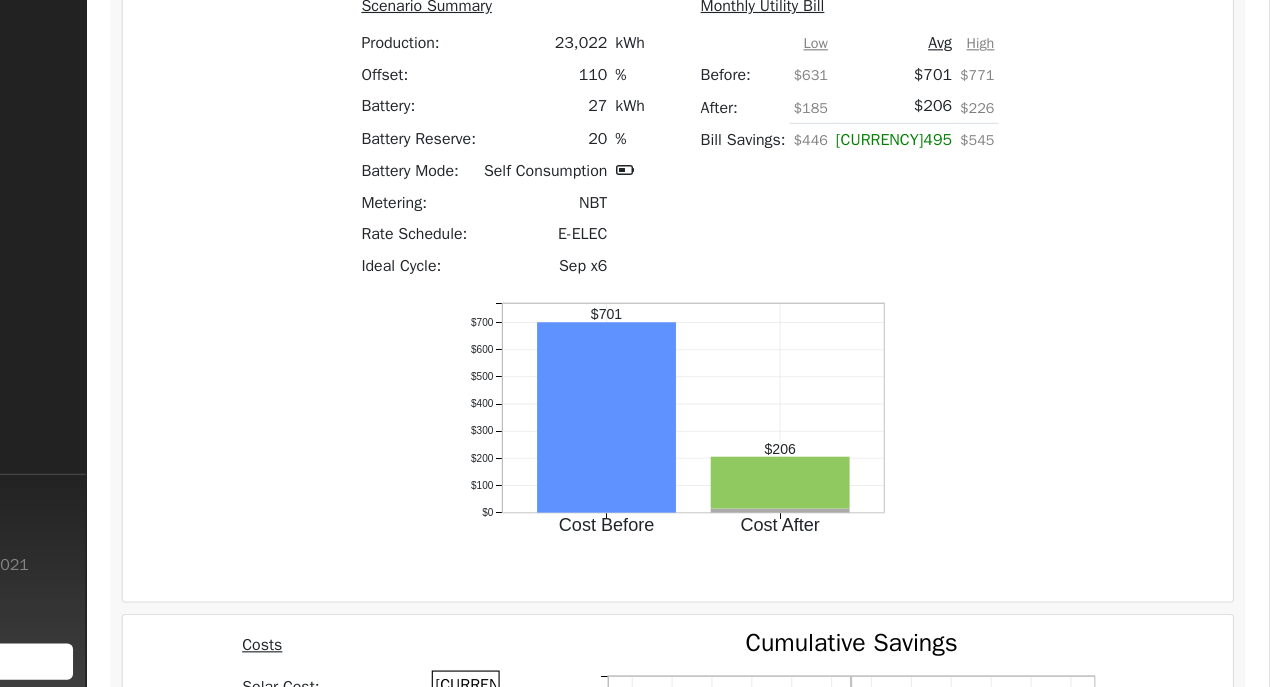 click on "[CURRENCY]56,500" at bounding box center (560, 684) 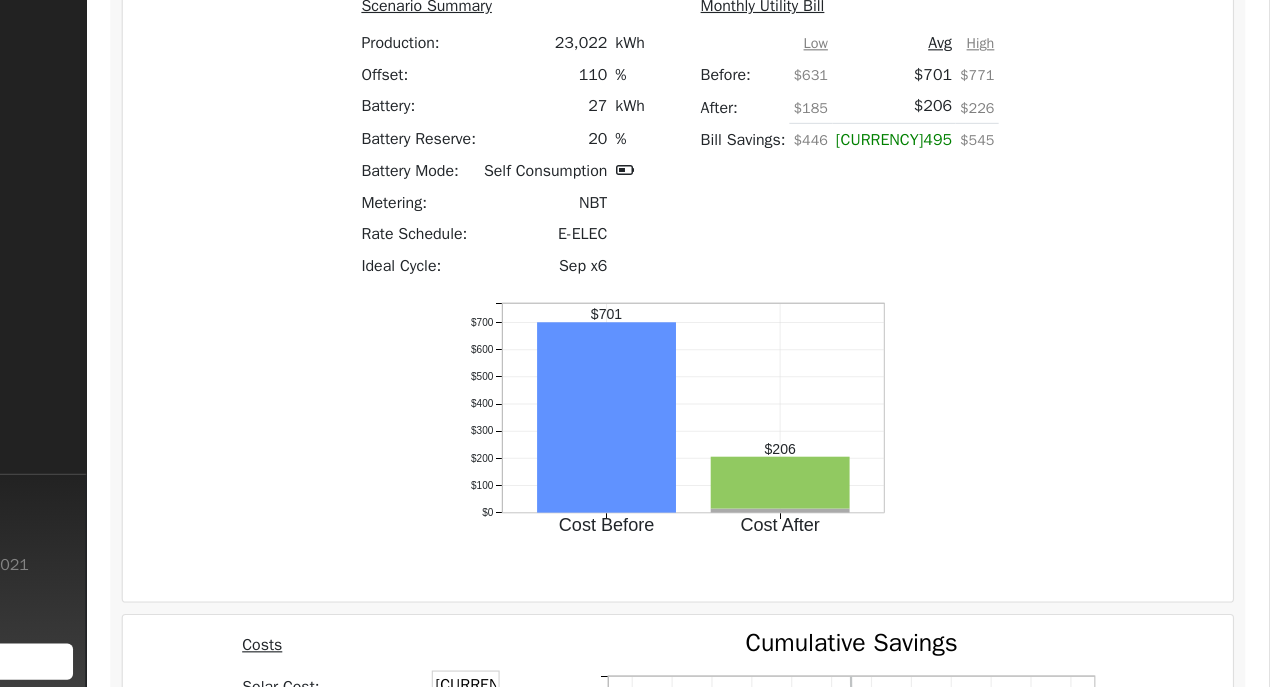 type on "[CURRENCY]81,500" 